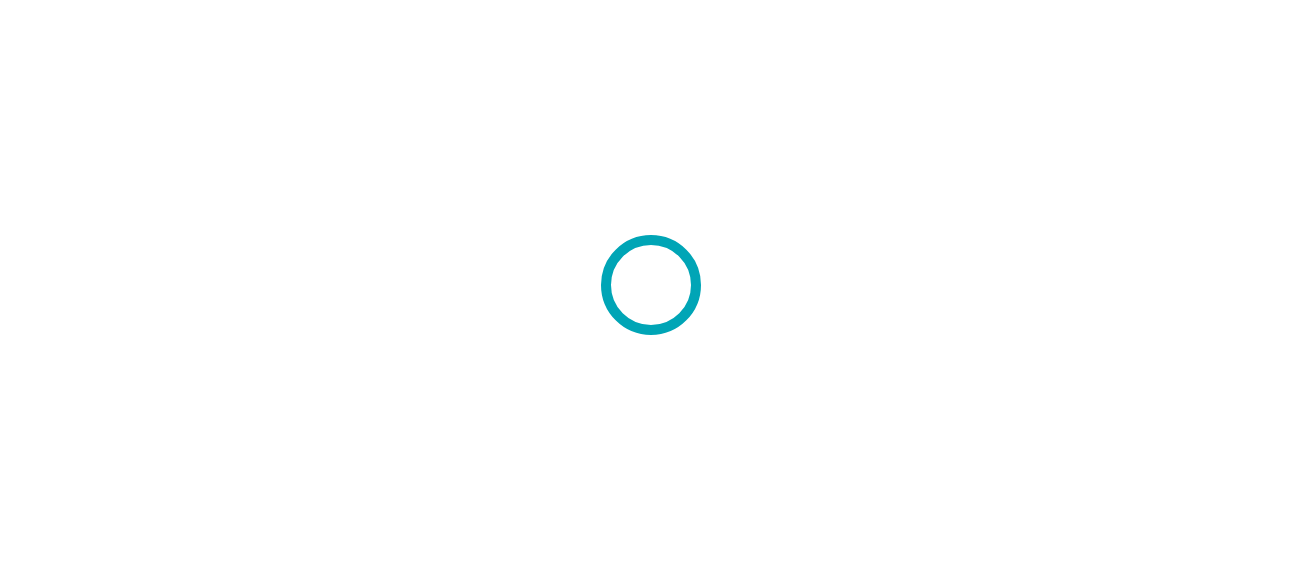scroll, scrollTop: 0, scrollLeft: 0, axis: both 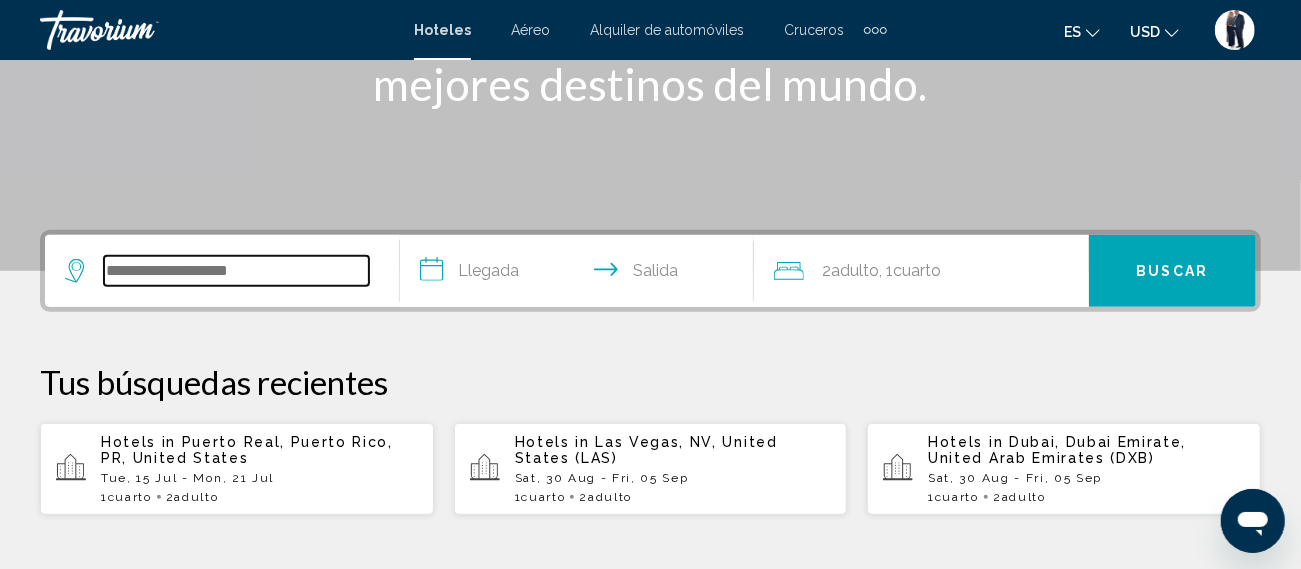 click at bounding box center (236, 271) 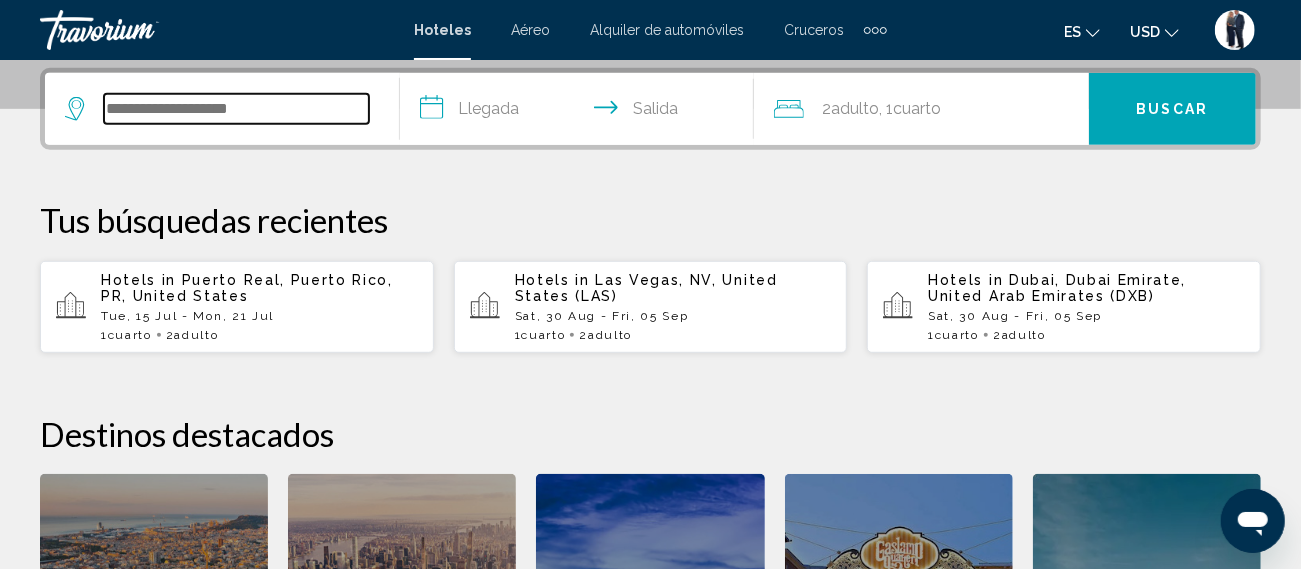 scroll, scrollTop: 493, scrollLeft: 0, axis: vertical 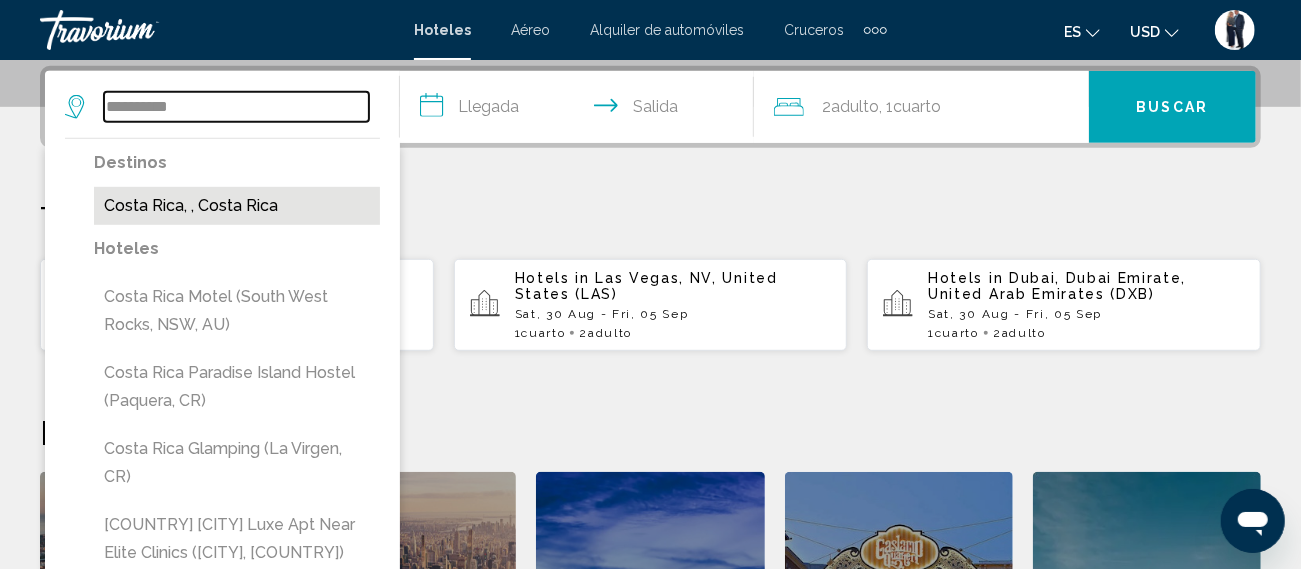 type on "**********" 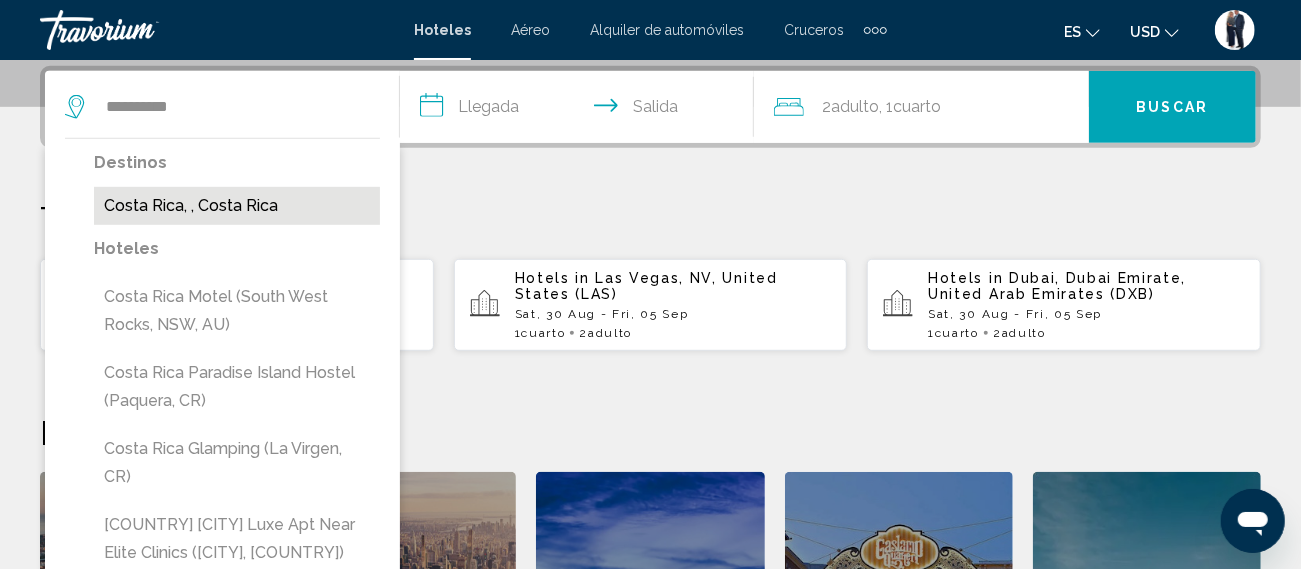 click on "Costa Rica,  , Costa Rica" at bounding box center (237, 206) 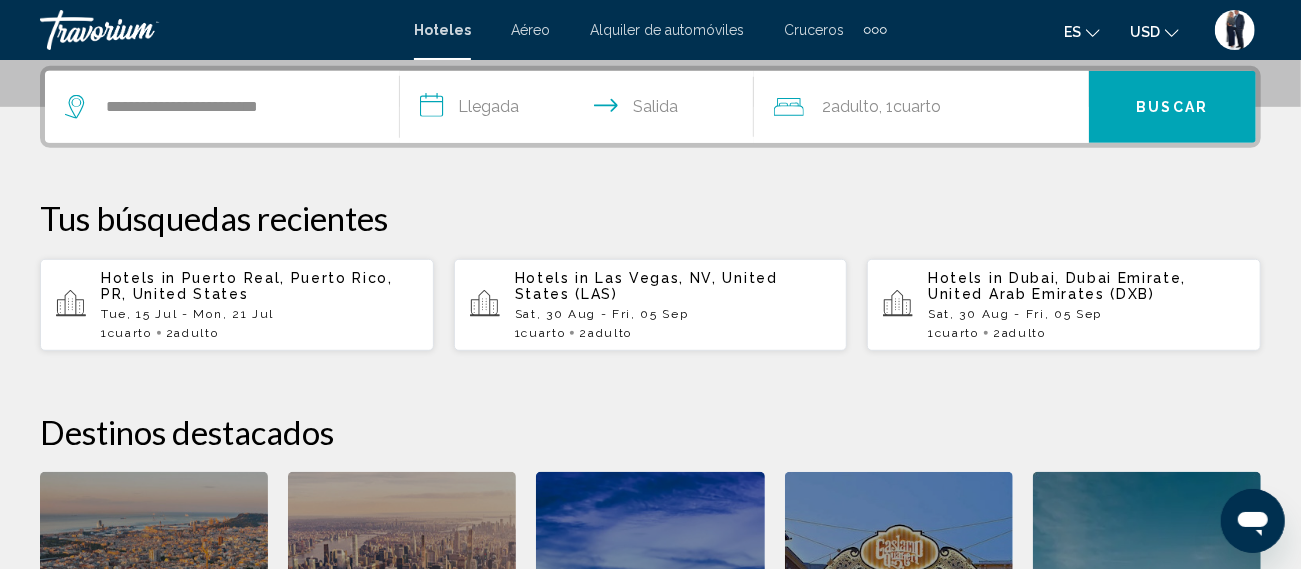 click on "**********" at bounding box center (581, 110) 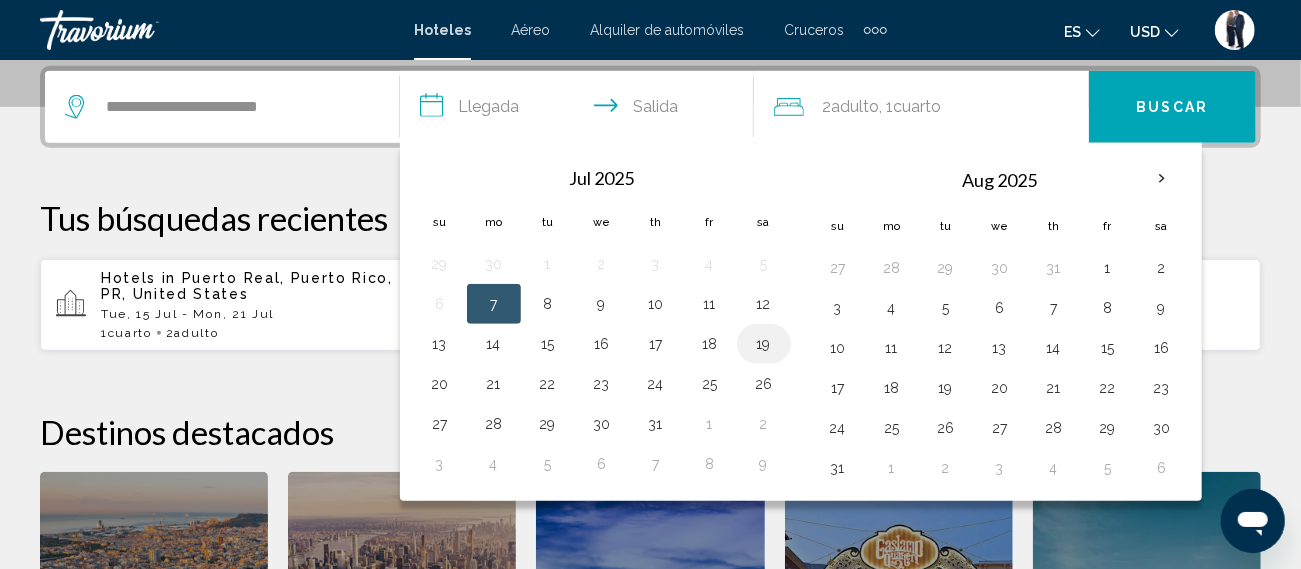 click on "19" at bounding box center (764, 344) 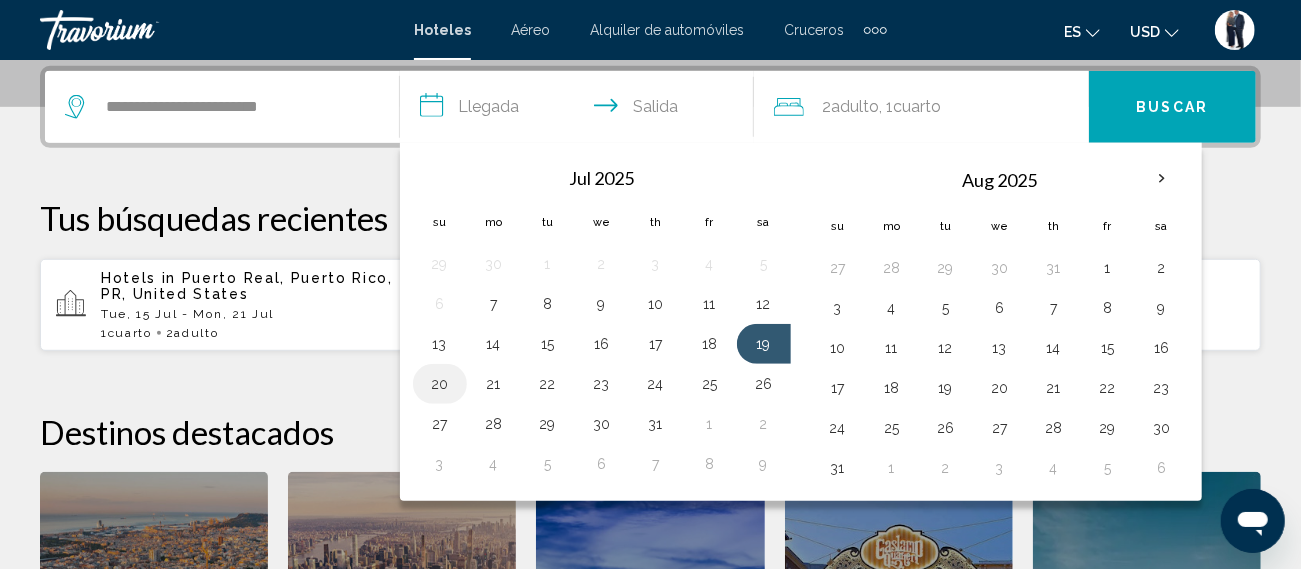 click on "20" at bounding box center [440, 384] 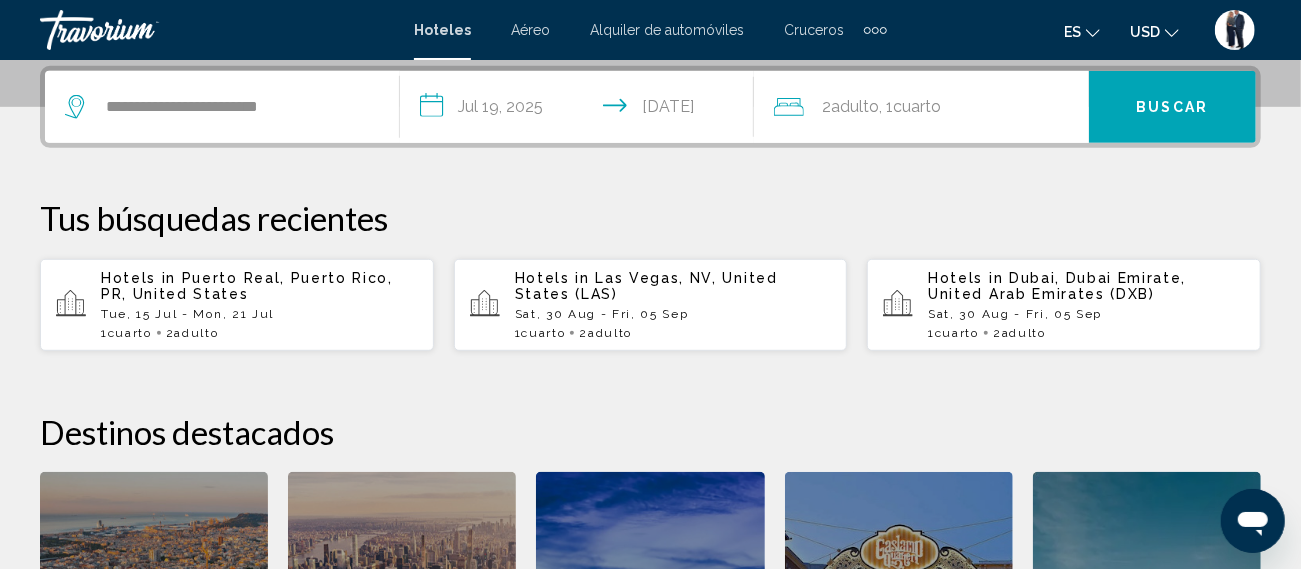 click on "**********" at bounding box center (581, 110) 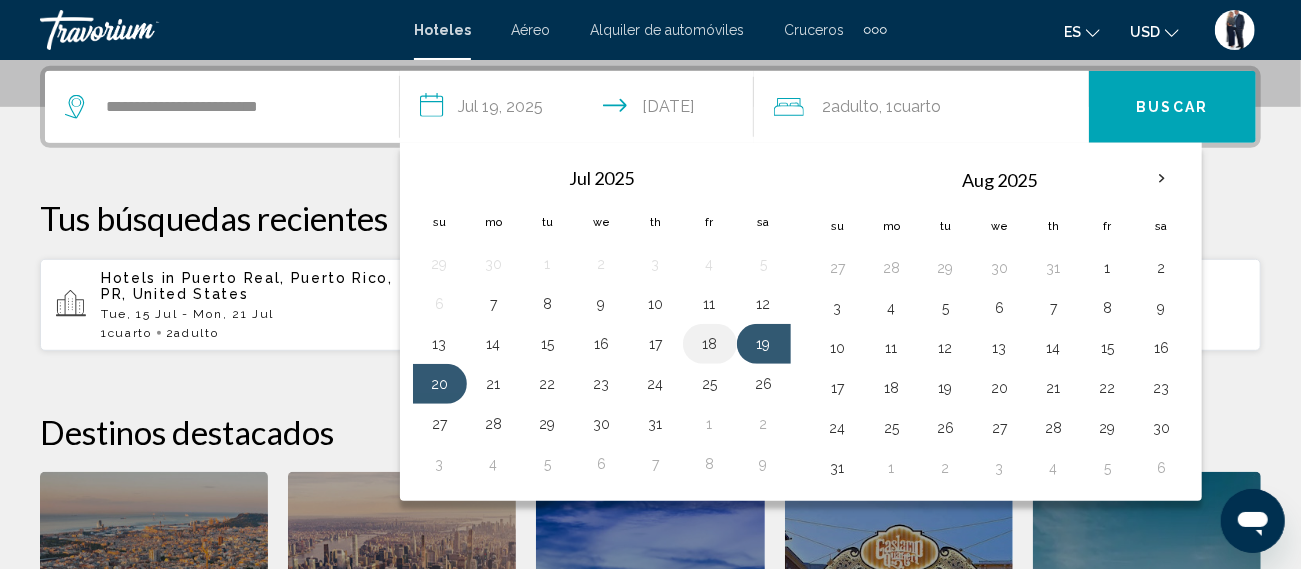 click on "18" at bounding box center [710, 344] 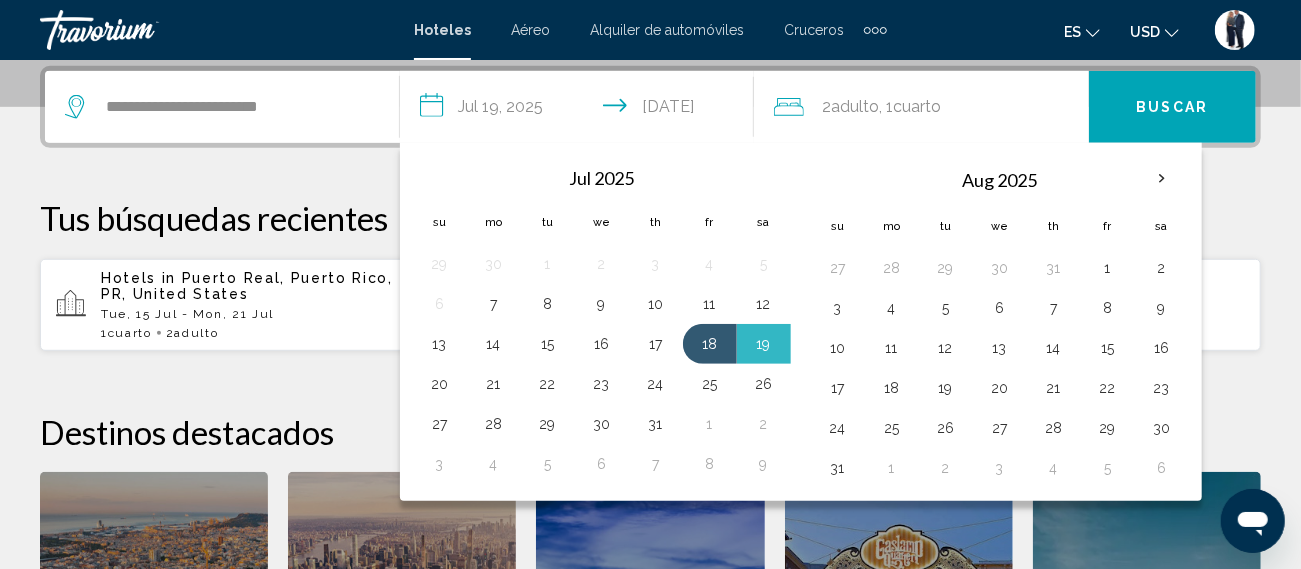 click on "**********" at bounding box center [581, 110] 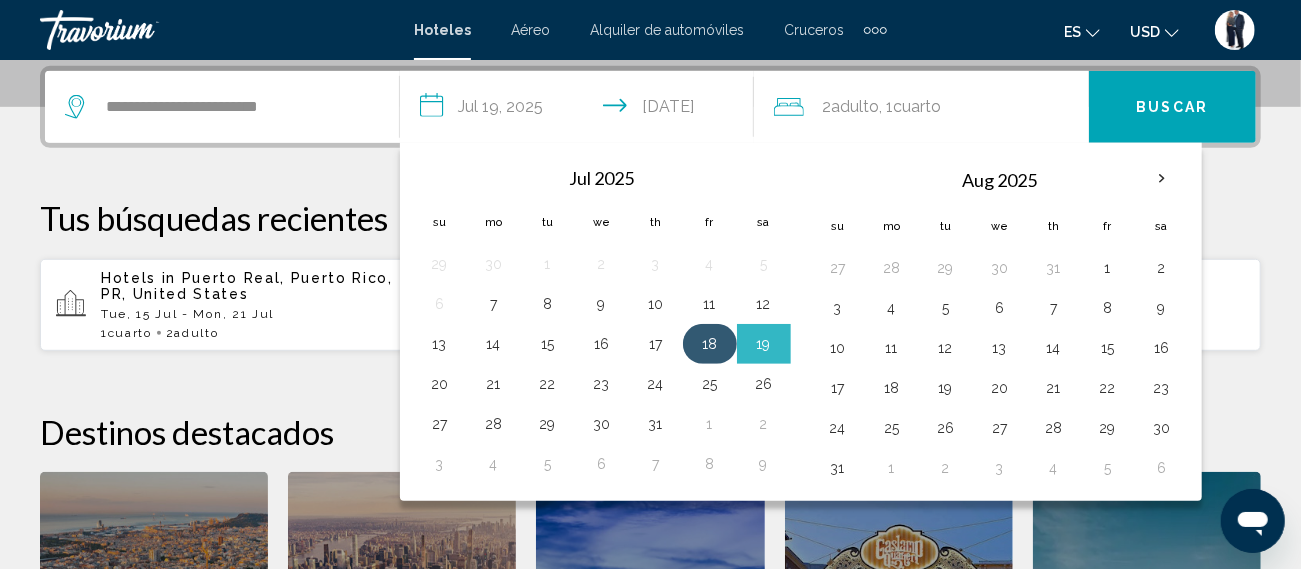 click on "18" at bounding box center [710, 344] 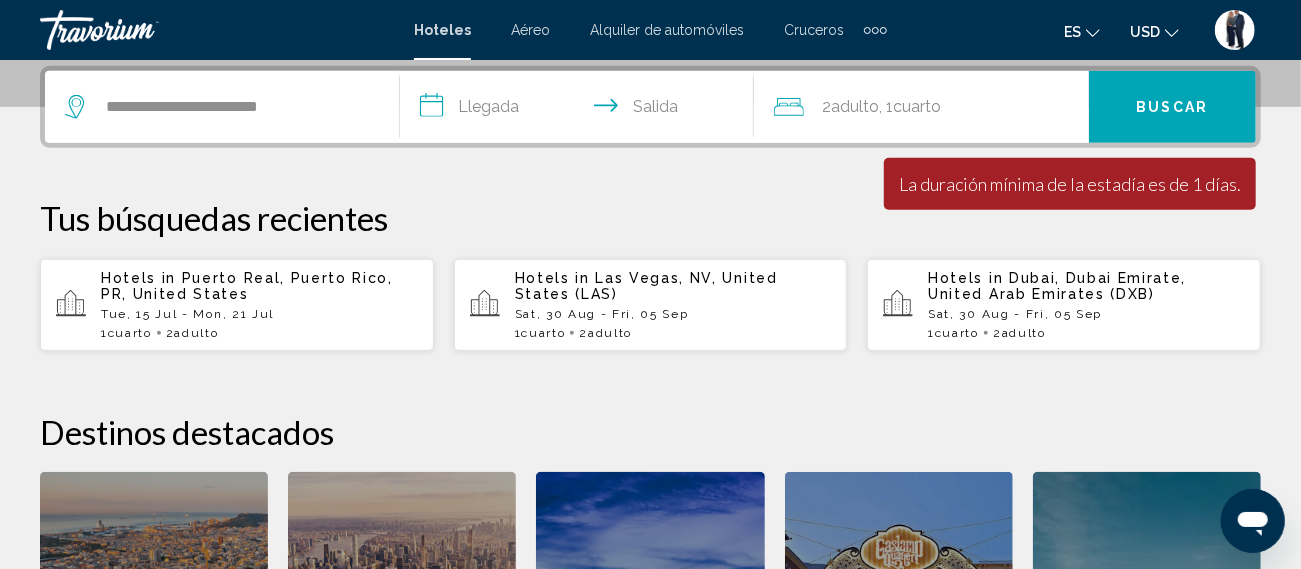 click on "**********" at bounding box center (581, 110) 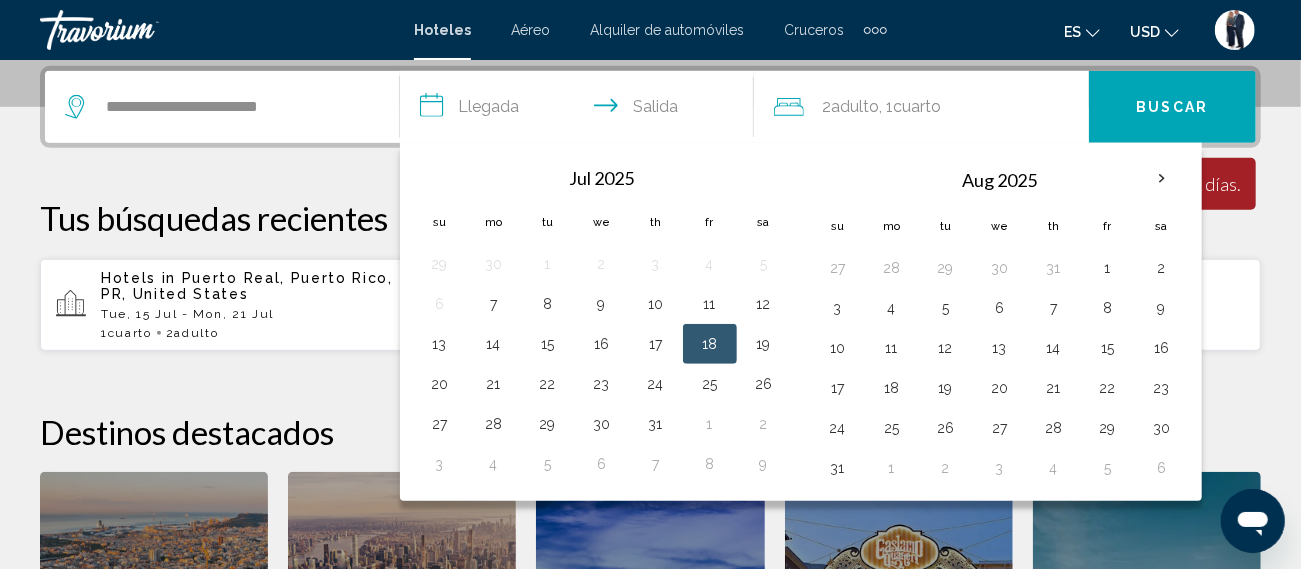 click on "18" at bounding box center (710, 344) 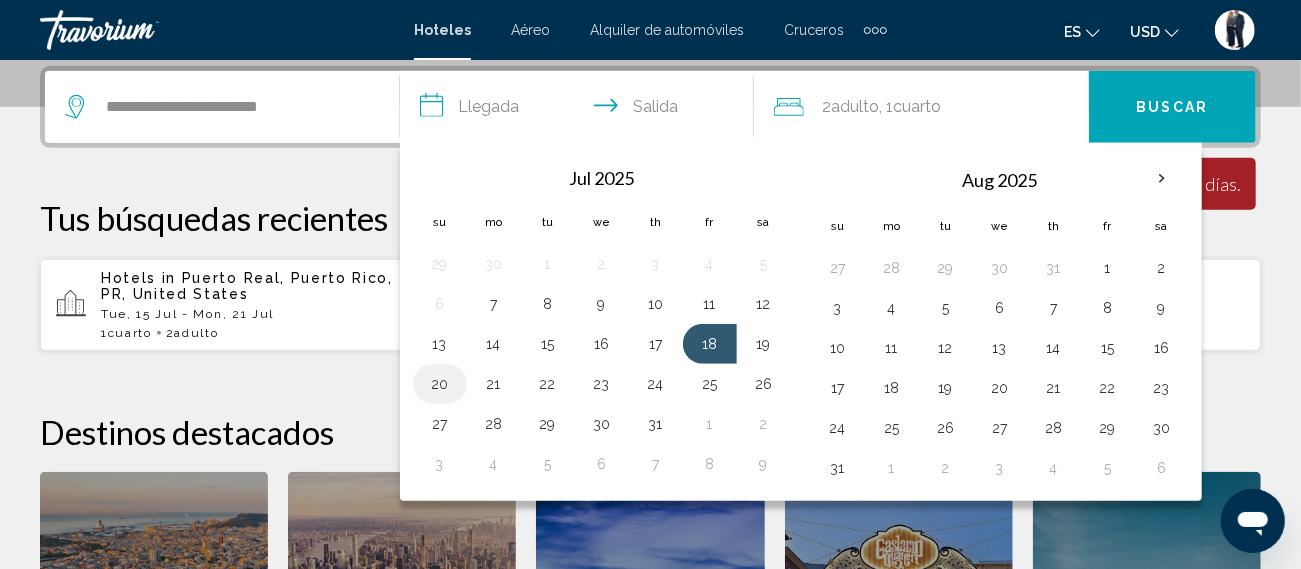 click on "20" at bounding box center [440, 384] 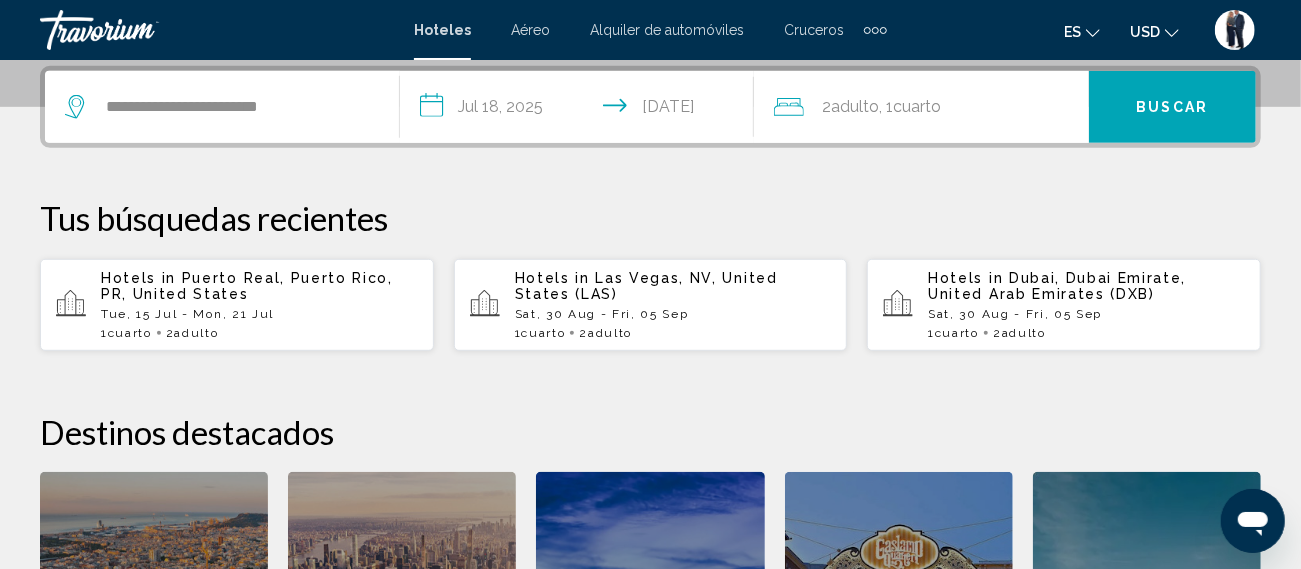 click on "Buscar" at bounding box center [1173, 108] 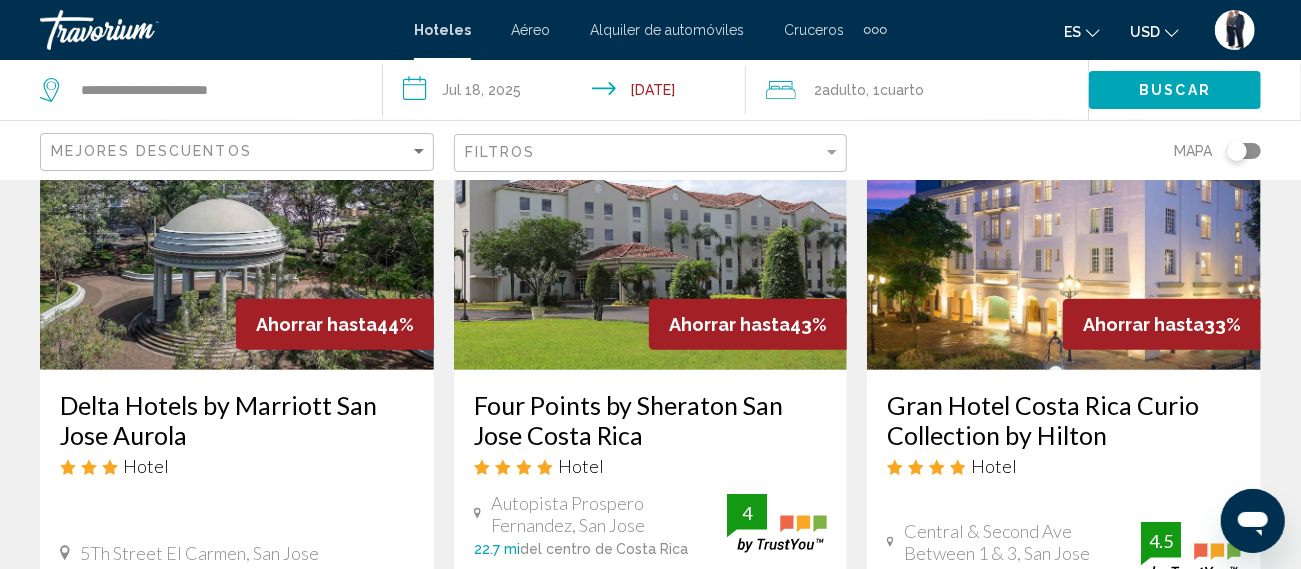scroll, scrollTop: 0, scrollLeft: 0, axis: both 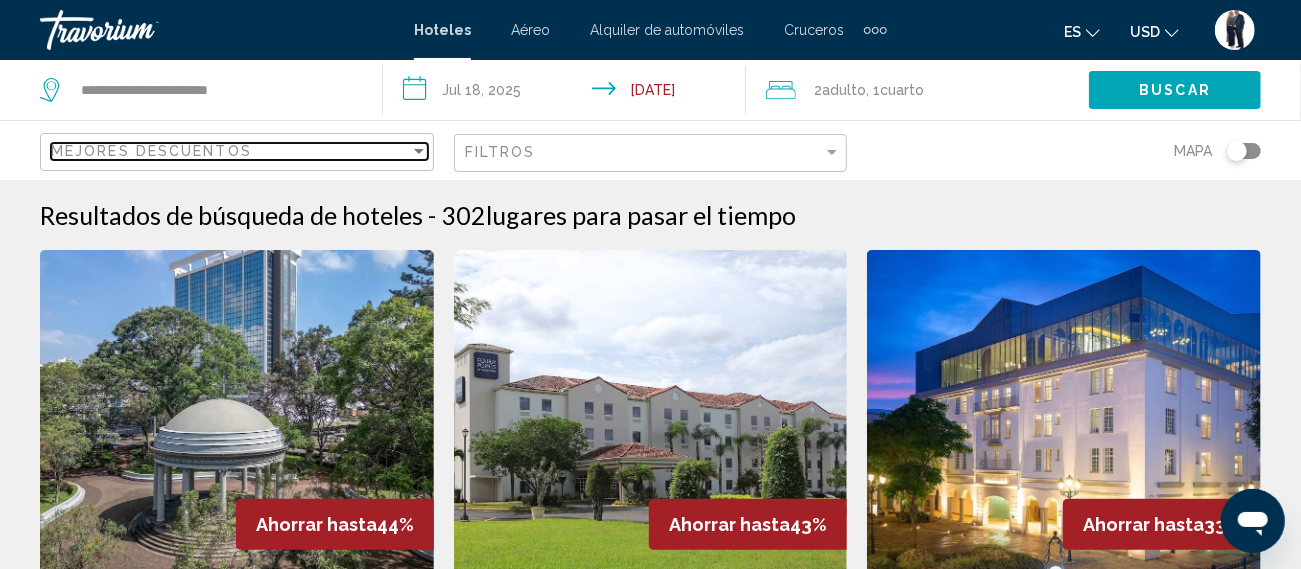 click on "Mejores descuentos" at bounding box center (230, 151) 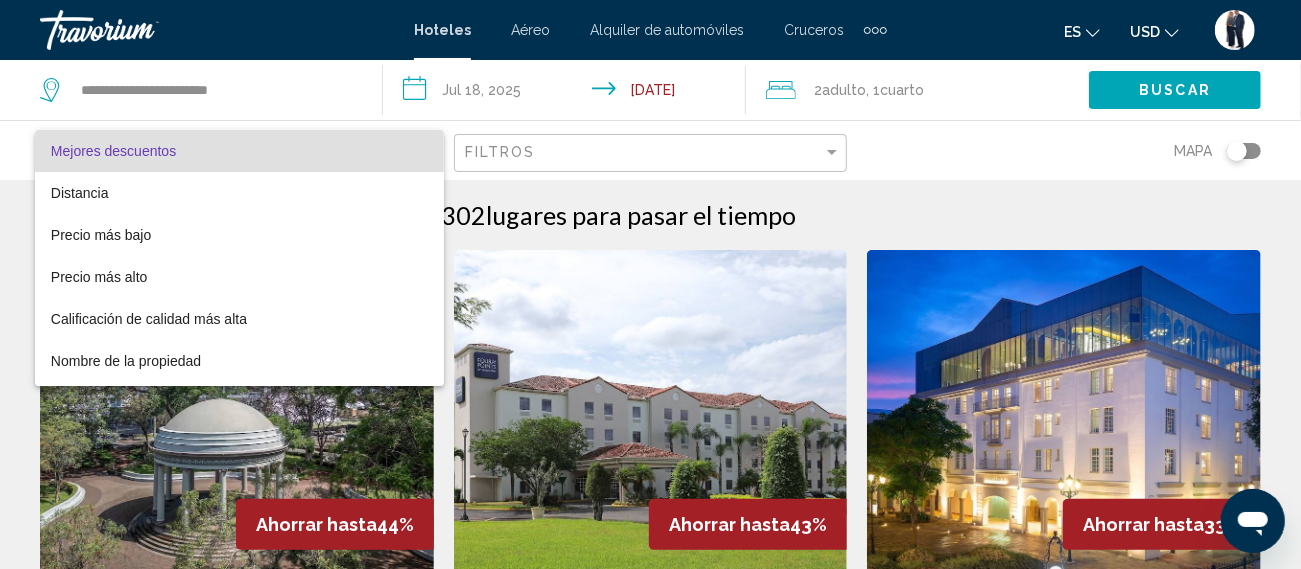 click at bounding box center (650, 284) 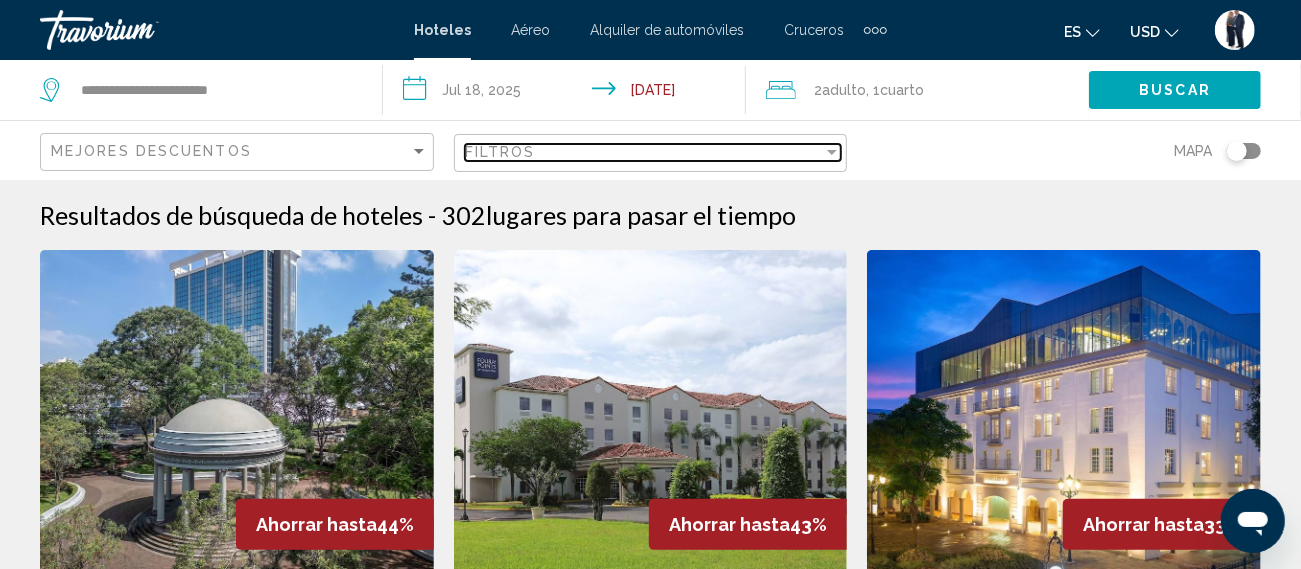 click on "Filtros" at bounding box center [500, 152] 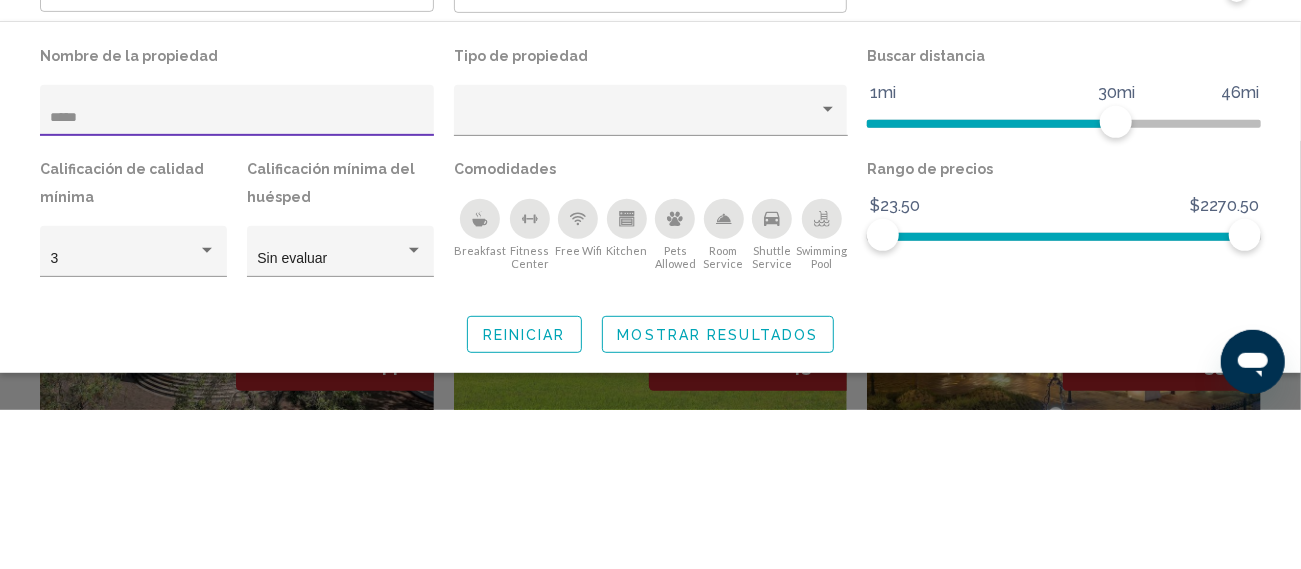 type on "*****" 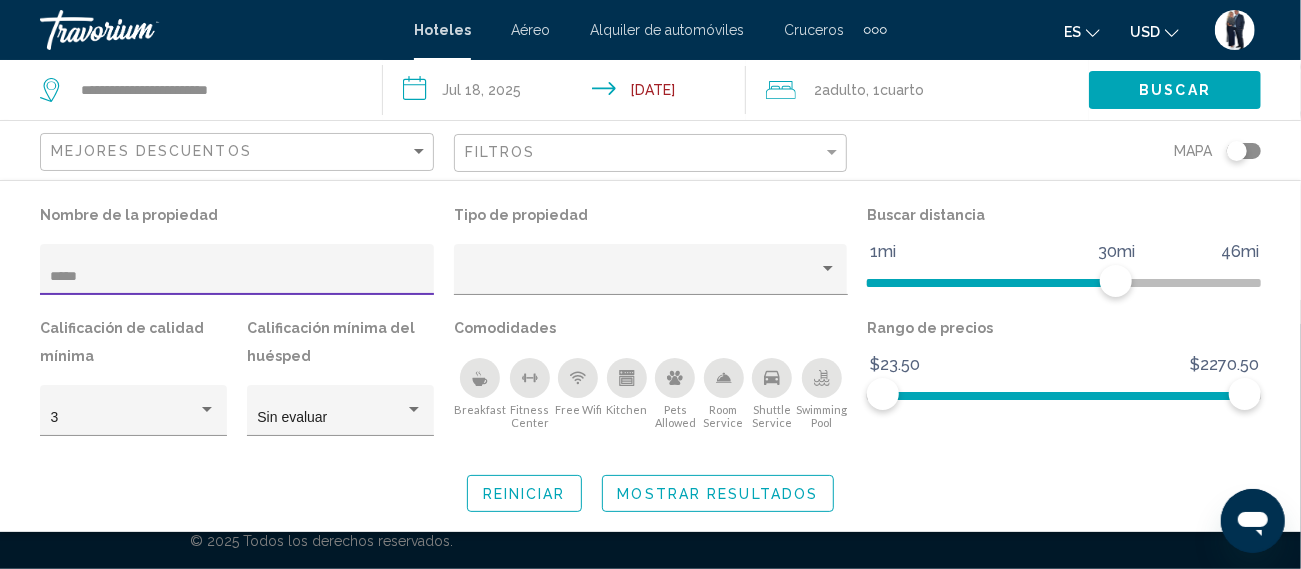 click at bounding box center (650, 434) 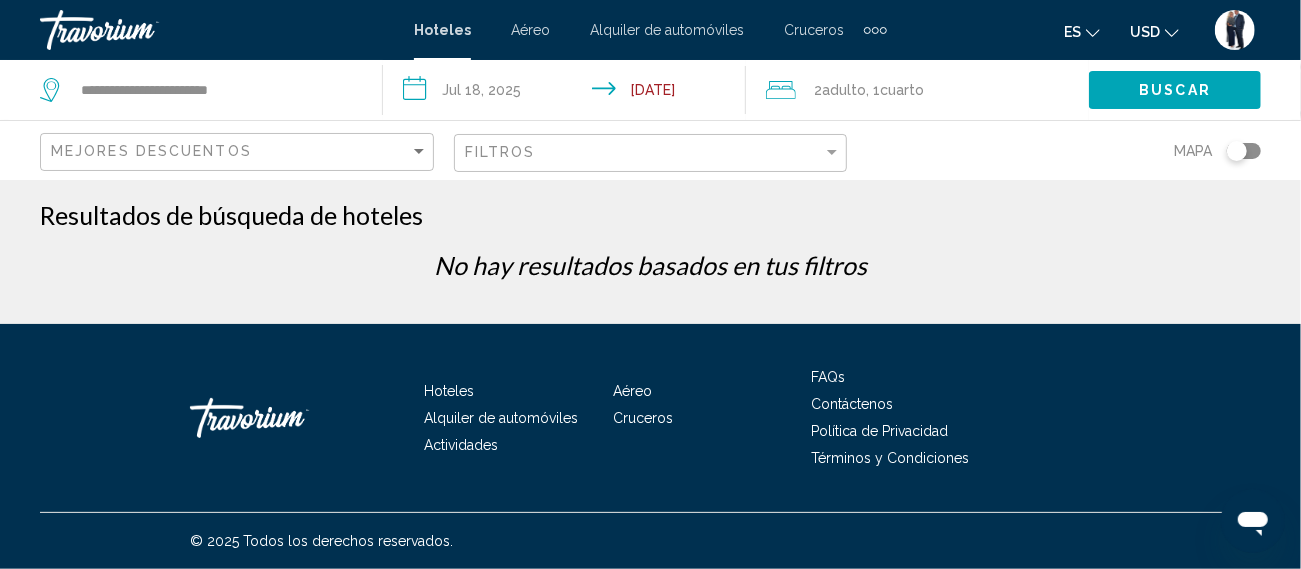 click on "**********" at bounding box center [568, 93] 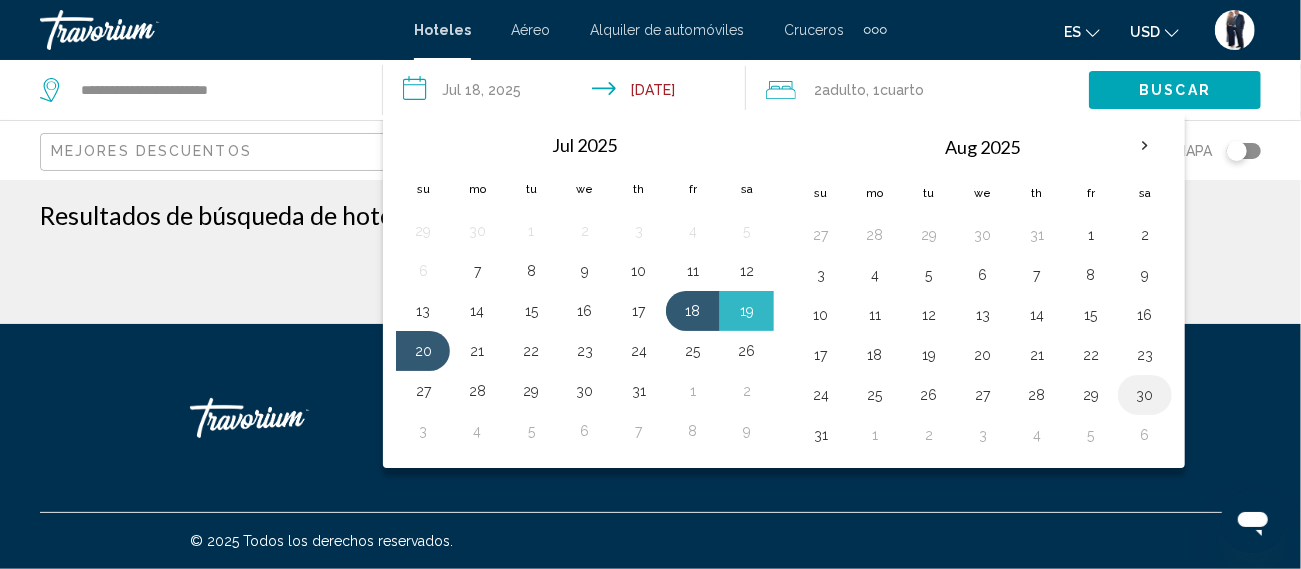click on "30" at bounding box center (1145, 395) 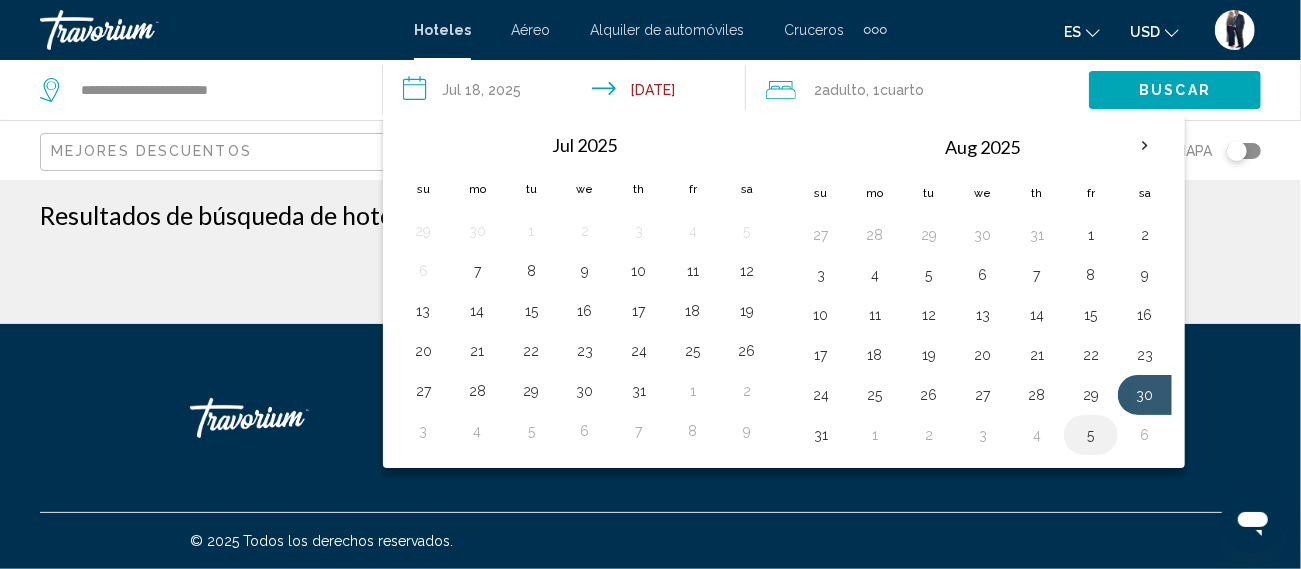 click on "5" at bounding box center (1091, 435) 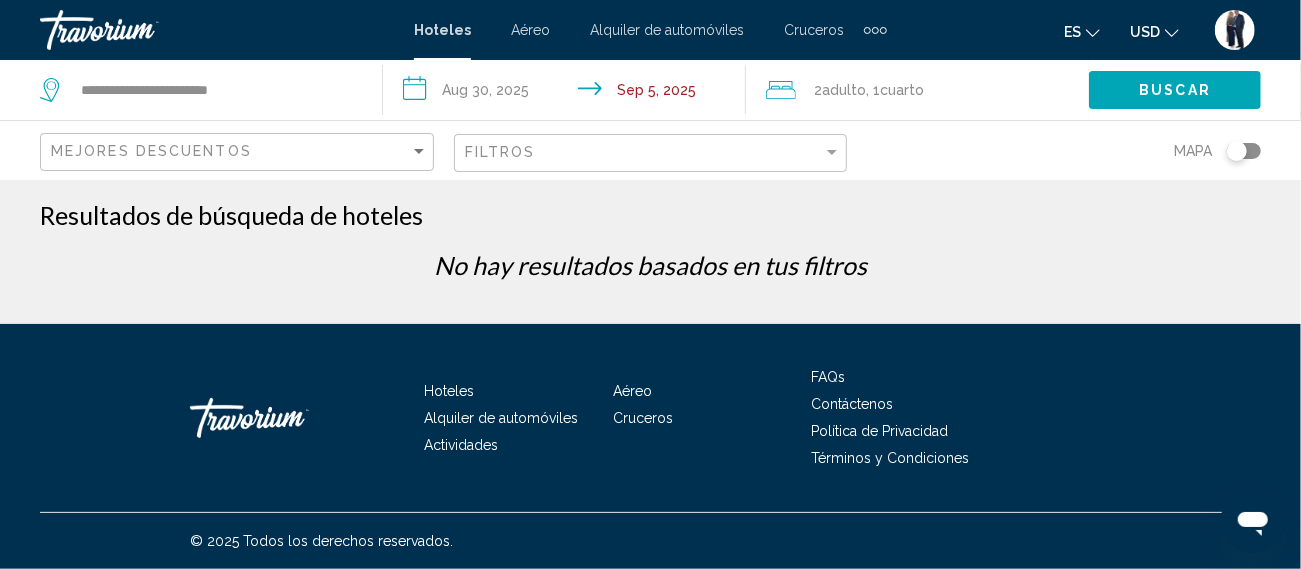 click on "Buscar" at bounding box center [1175, 91] 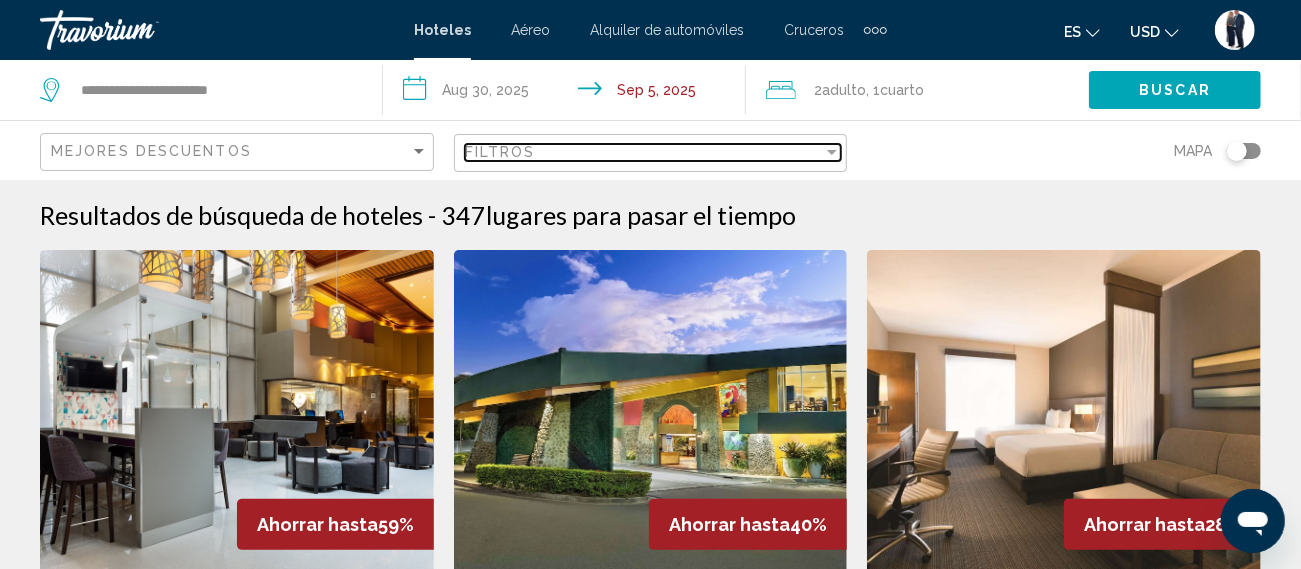 click on "Filtros" at bounding box center (644, 152) 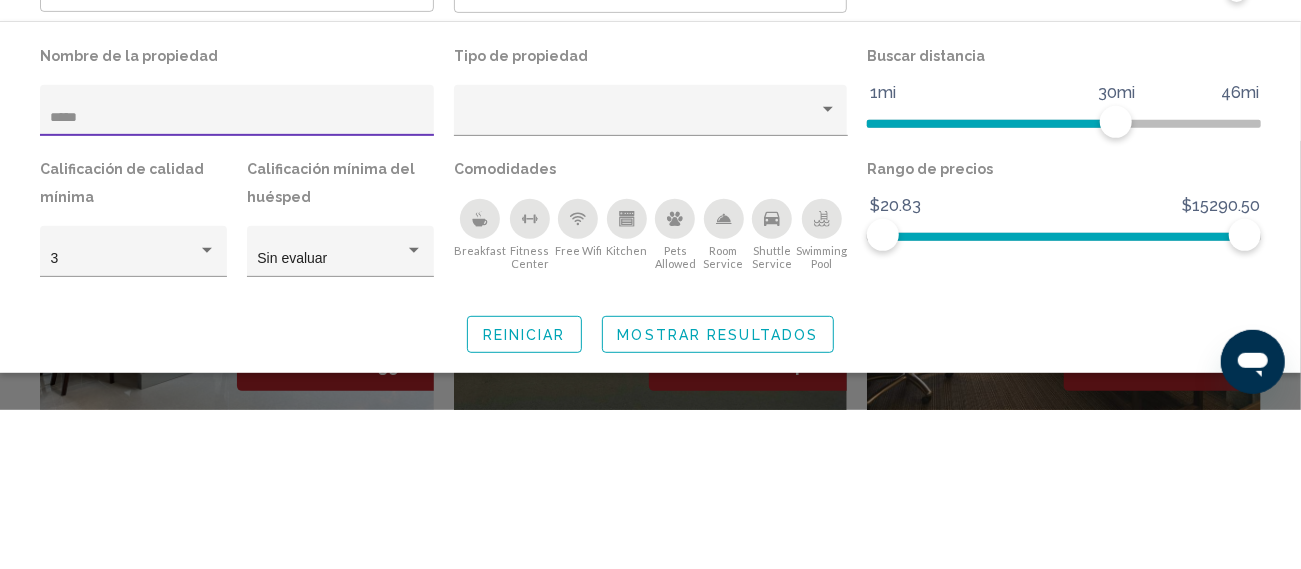 type on "*****" 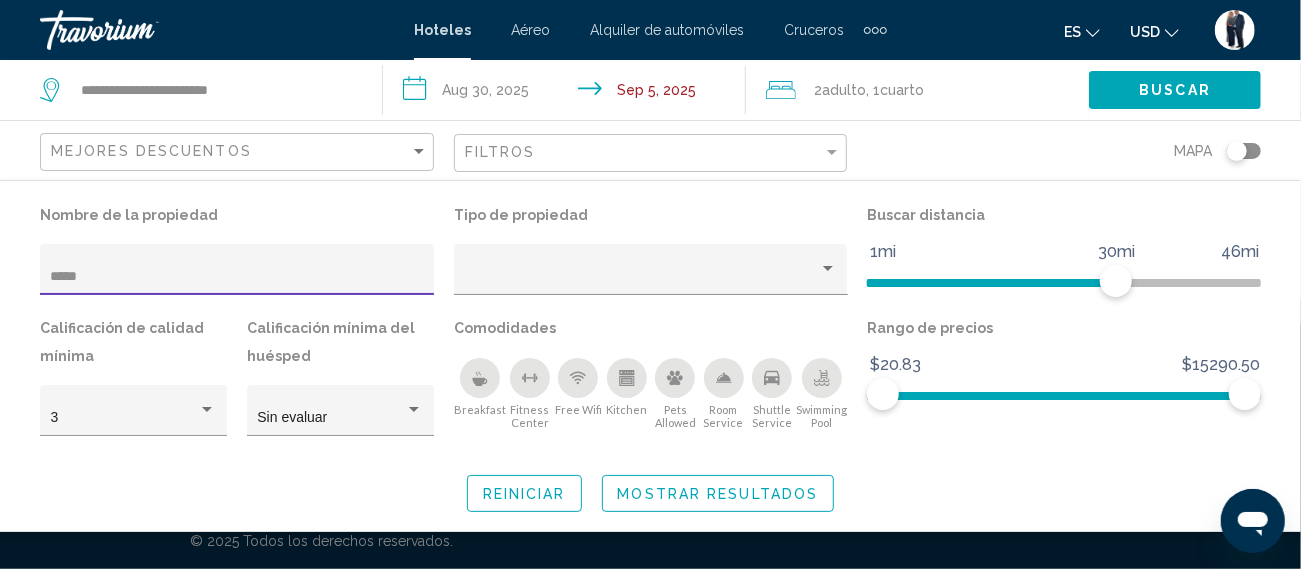 click at bounding box center (650, 434) 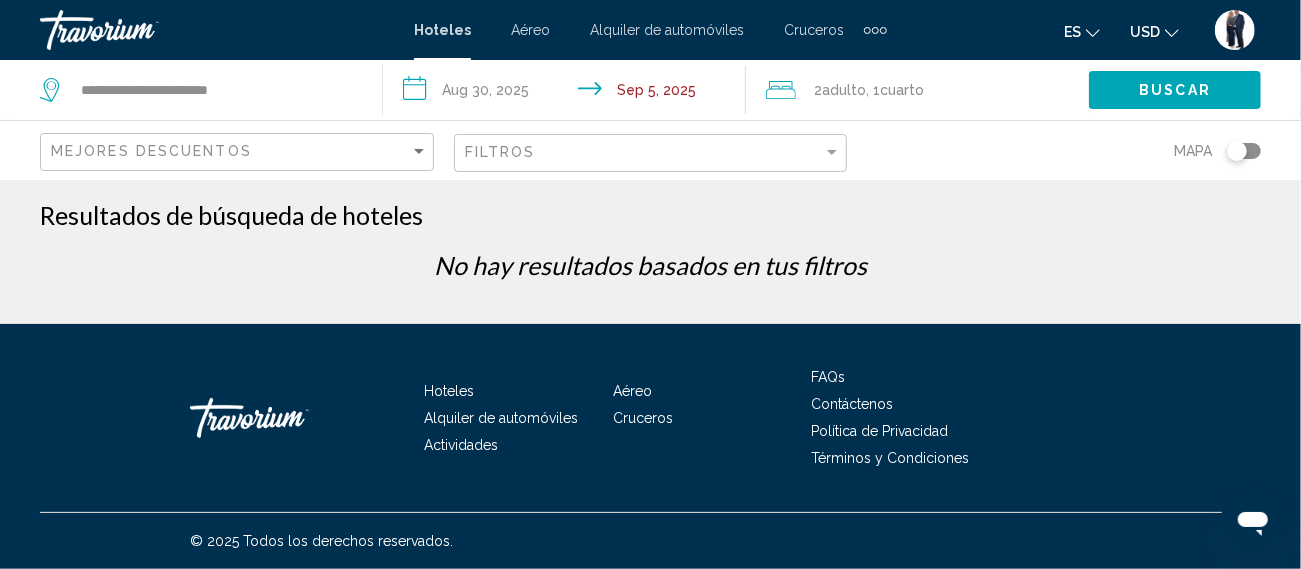 click on "Buscar" at bounding box center (1175, 89) 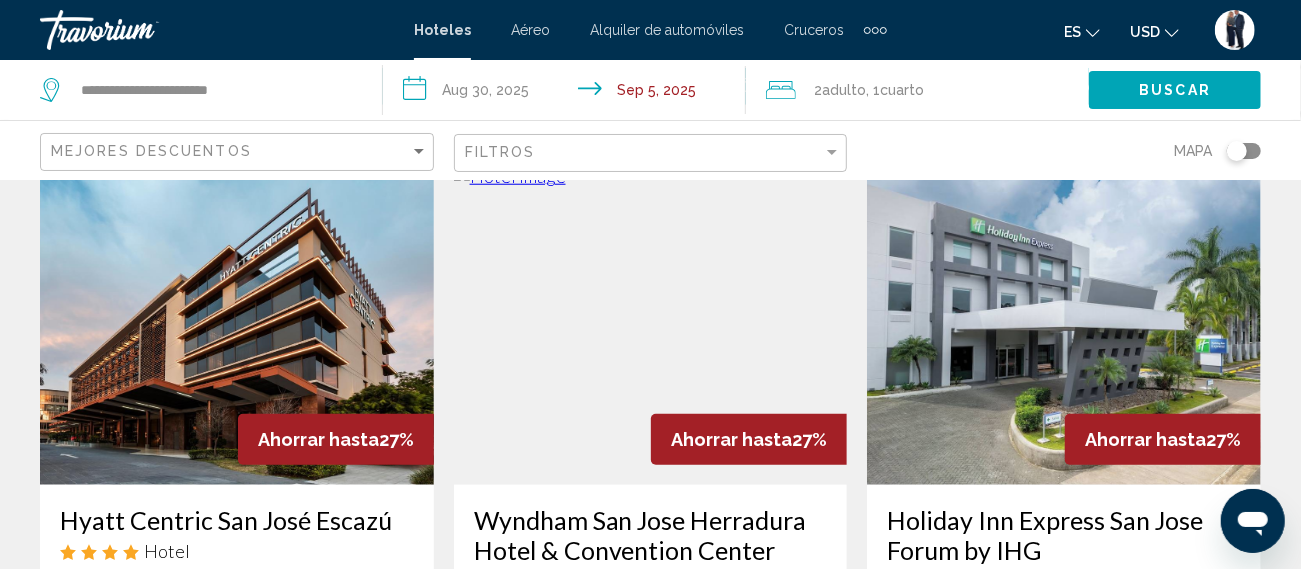 scroll, scrollTop: 887, scrollLeft: 0, axis: vertical 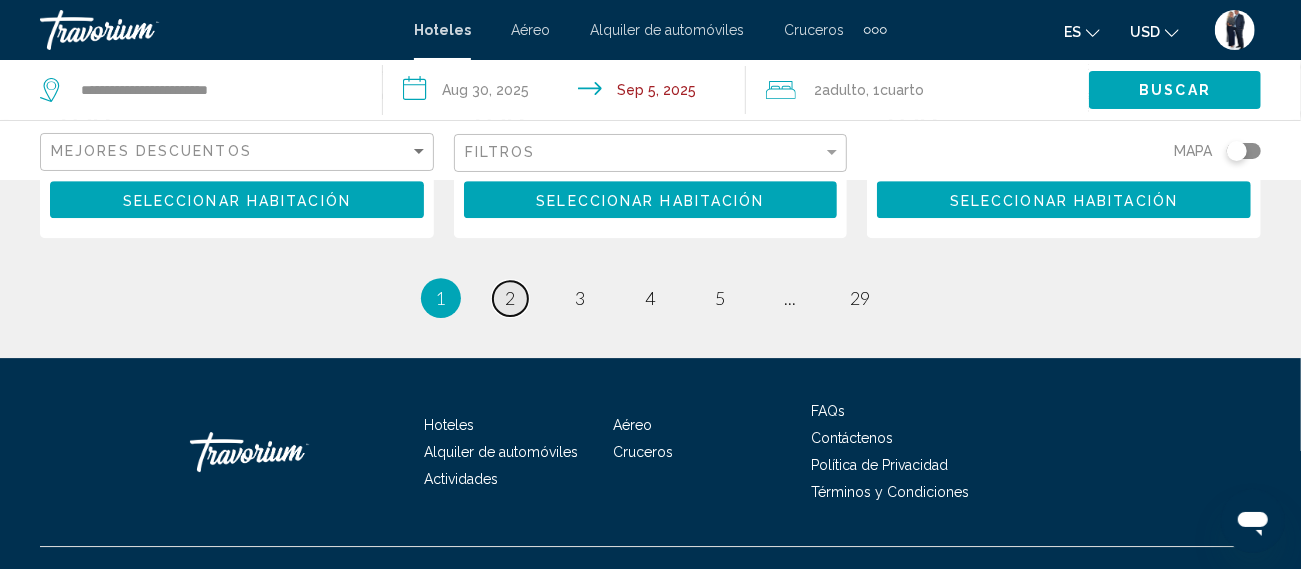 click on "page  2" at bounding box center [510, 298] 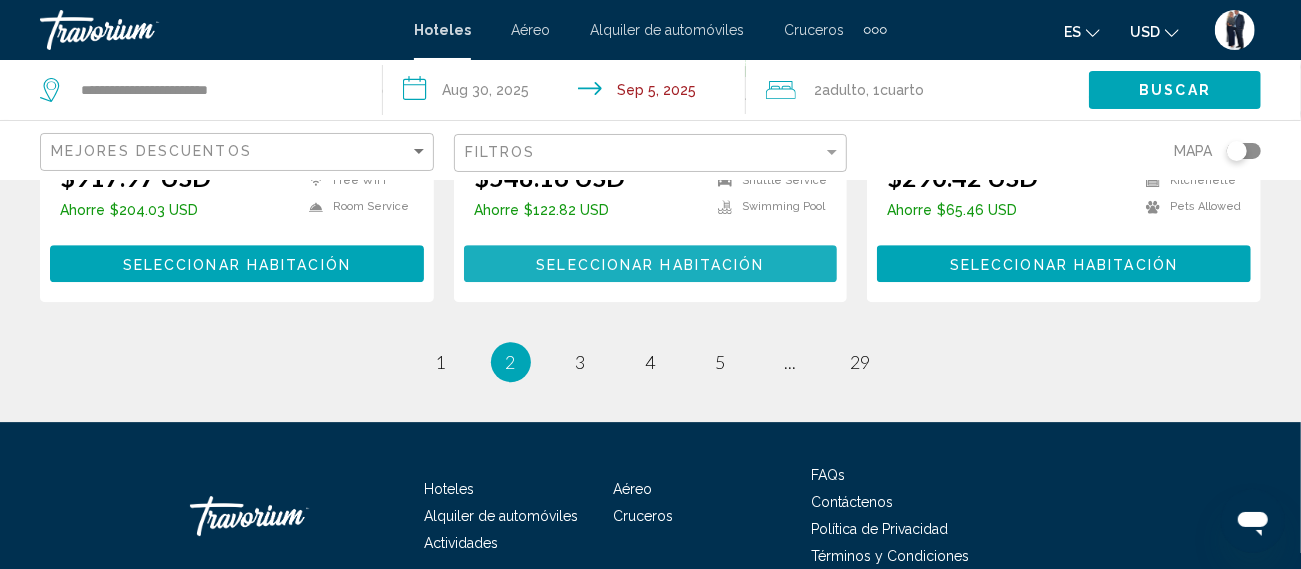 scroll, scrollTop: 3063, scrollLeft: 0, axis: vertical 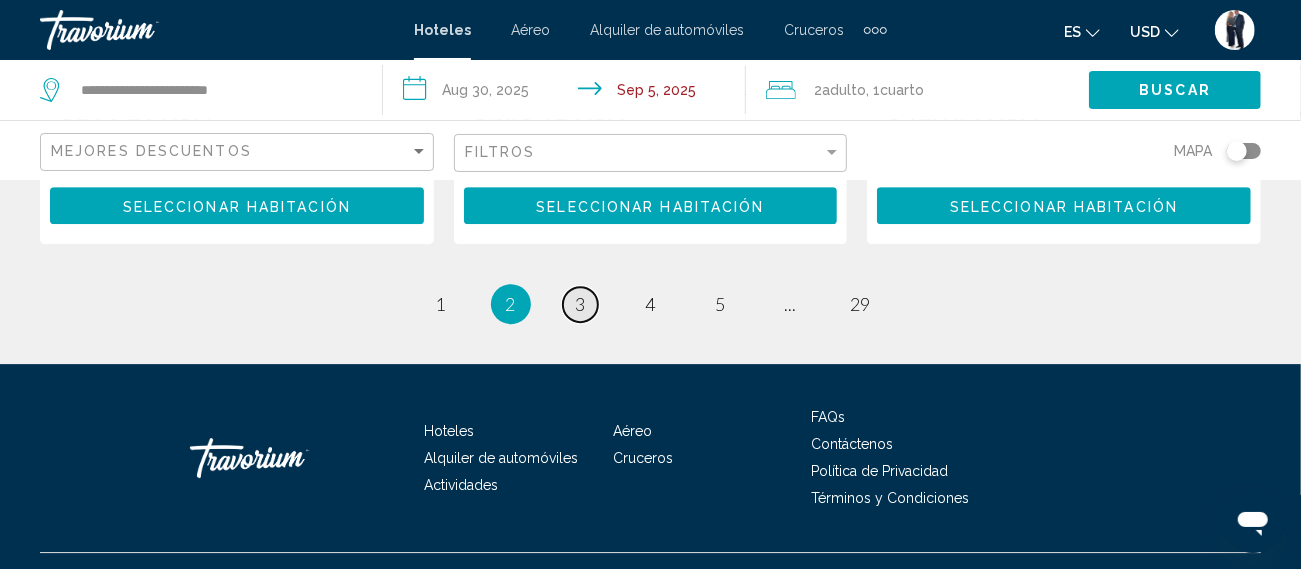 click on "3" at bounding box center (441, 304) 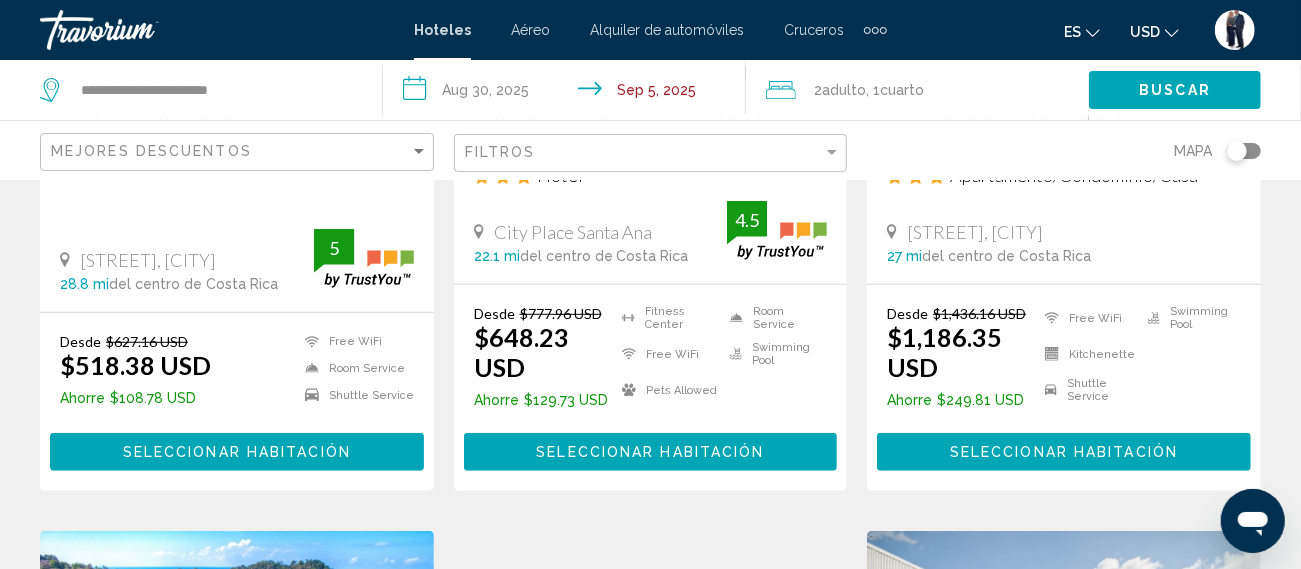 scroll, scrollTop: 491, scrollLeft: 0, axis: vertical 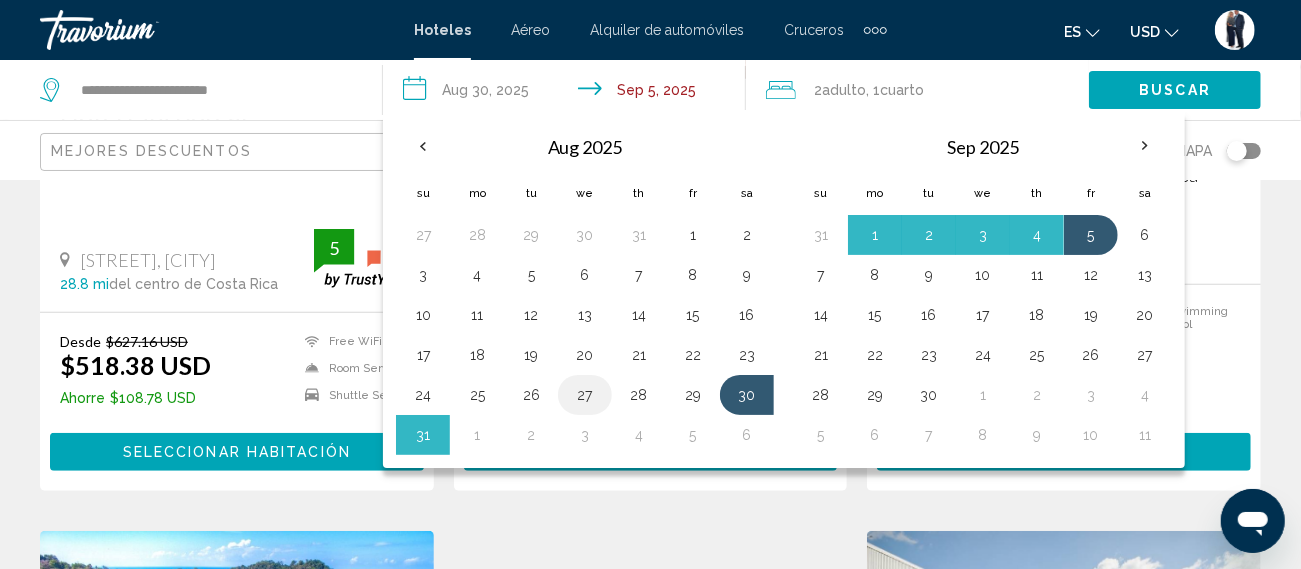 click on "27" at bounding box center [423, 235] 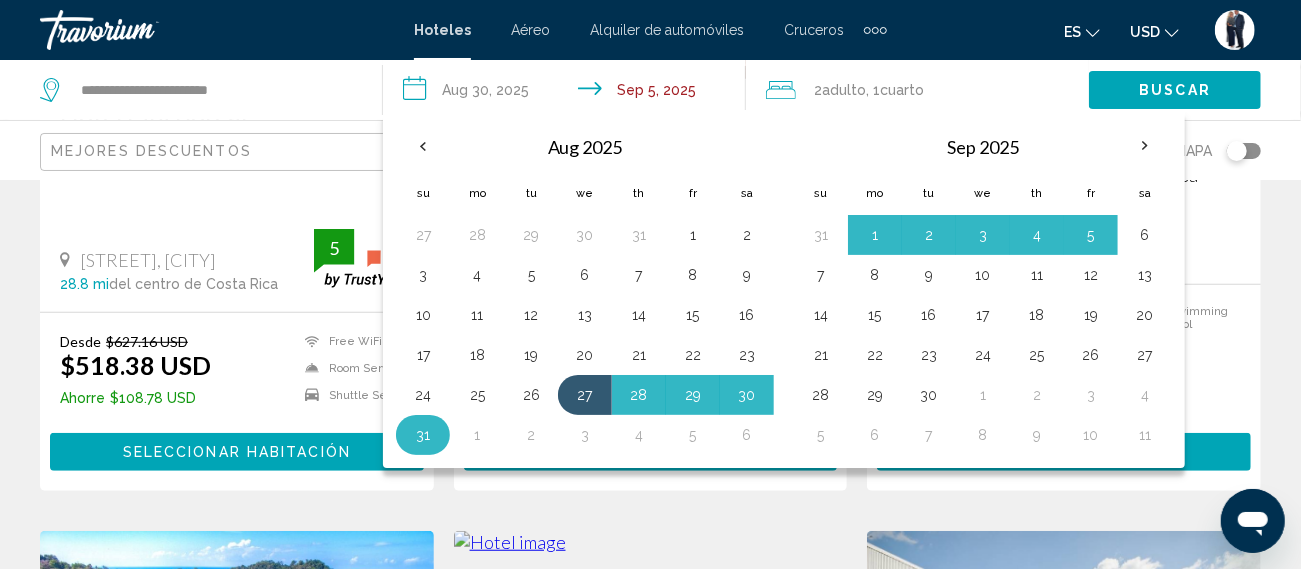 click on "31" at bounding box center [423, 435] 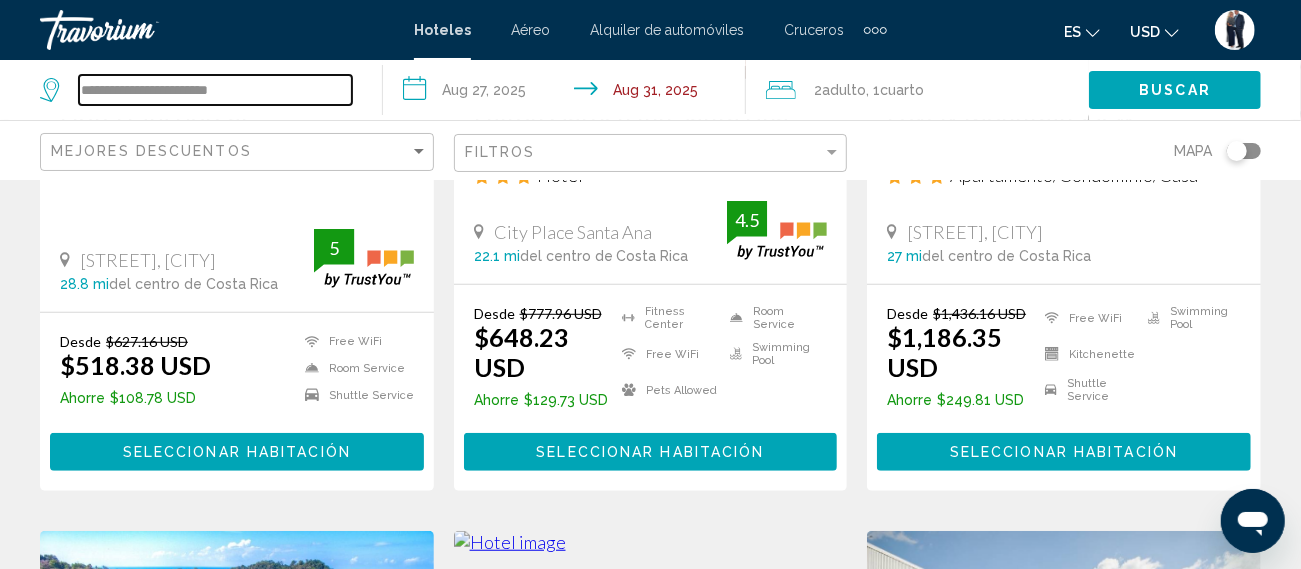 click on "**********" at bounding box center (215, 90) 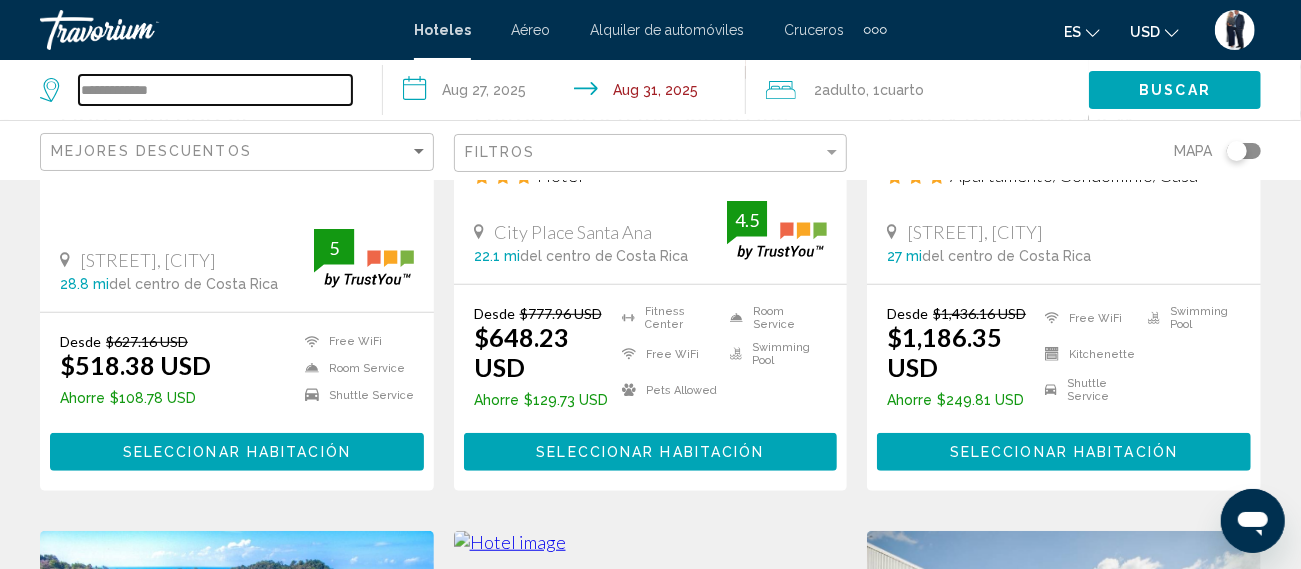 type on "*****" 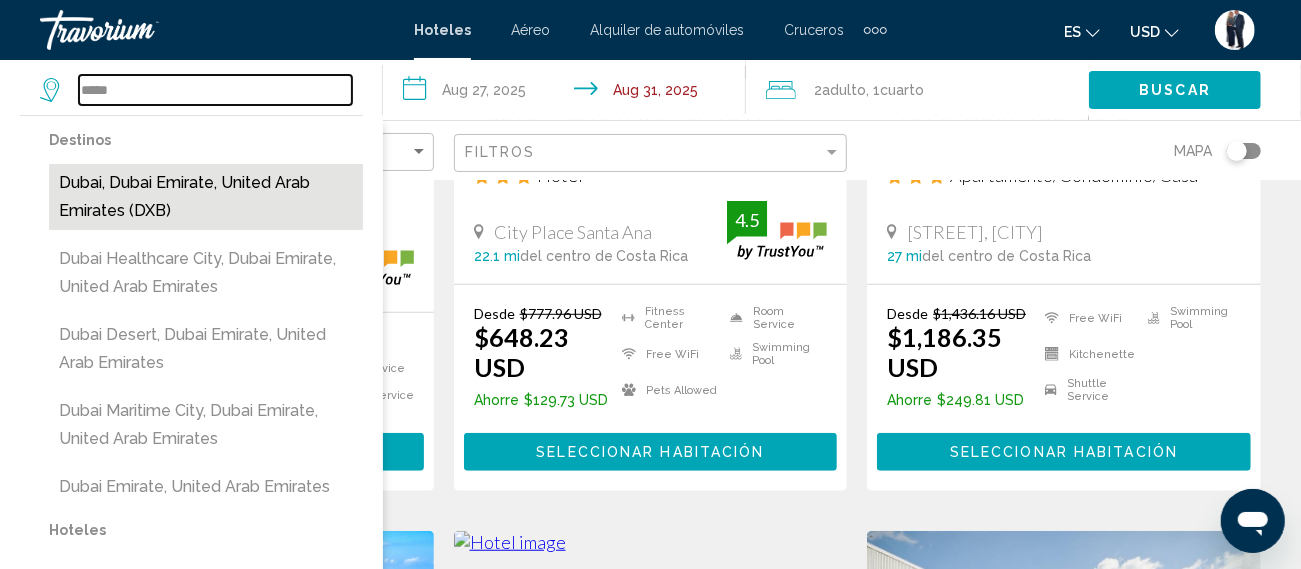 type on "*****" 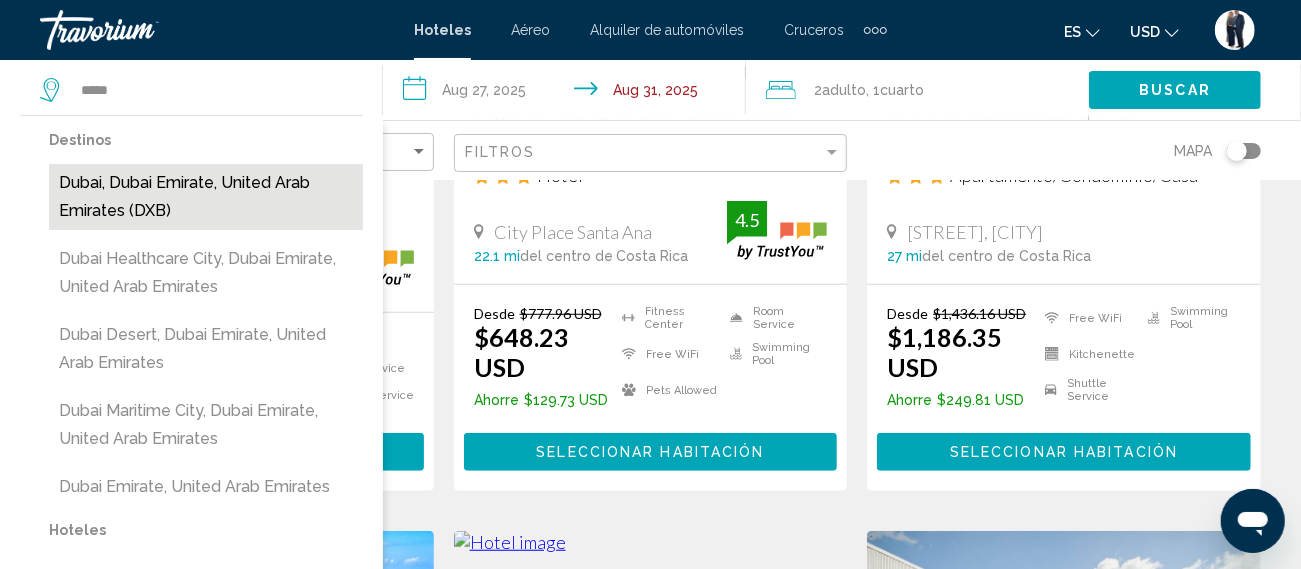 click on "Dubai, Dubai Emirate, United Arab Emirates (DXB)" at bounding box center (206, 197) 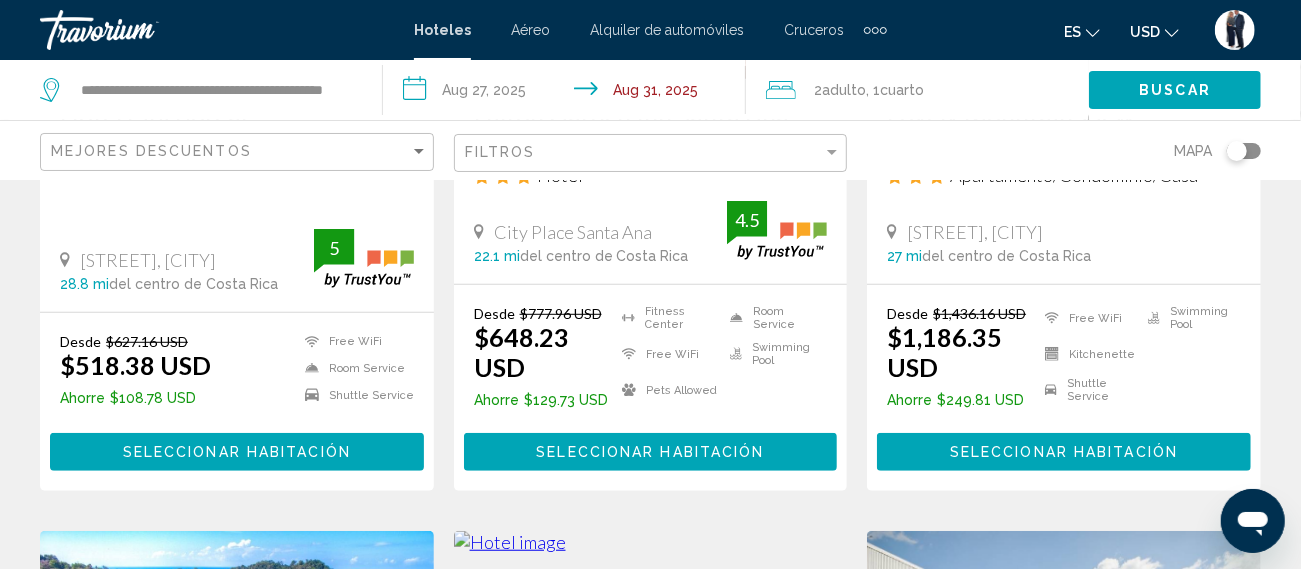 click on "Buscar" at bounding box center [1175, 91] 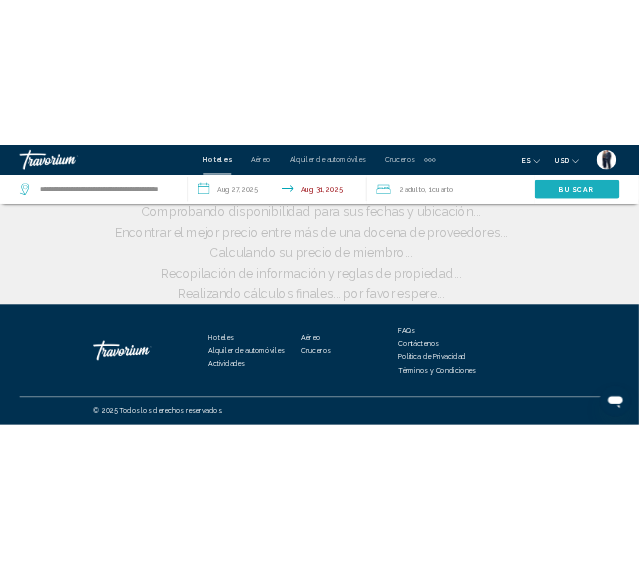 scroll, scrollTop: 136, scrollLeft: 0, axis: vertical 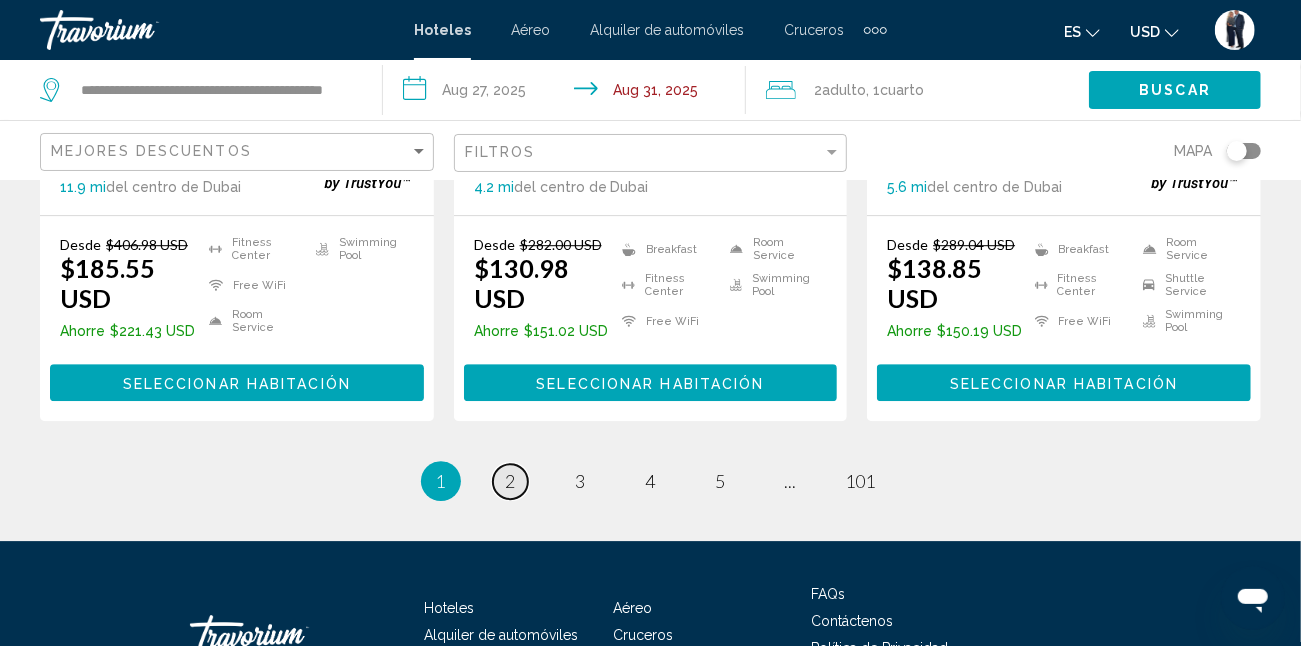 click on "2" at bounding box center (511, 481) 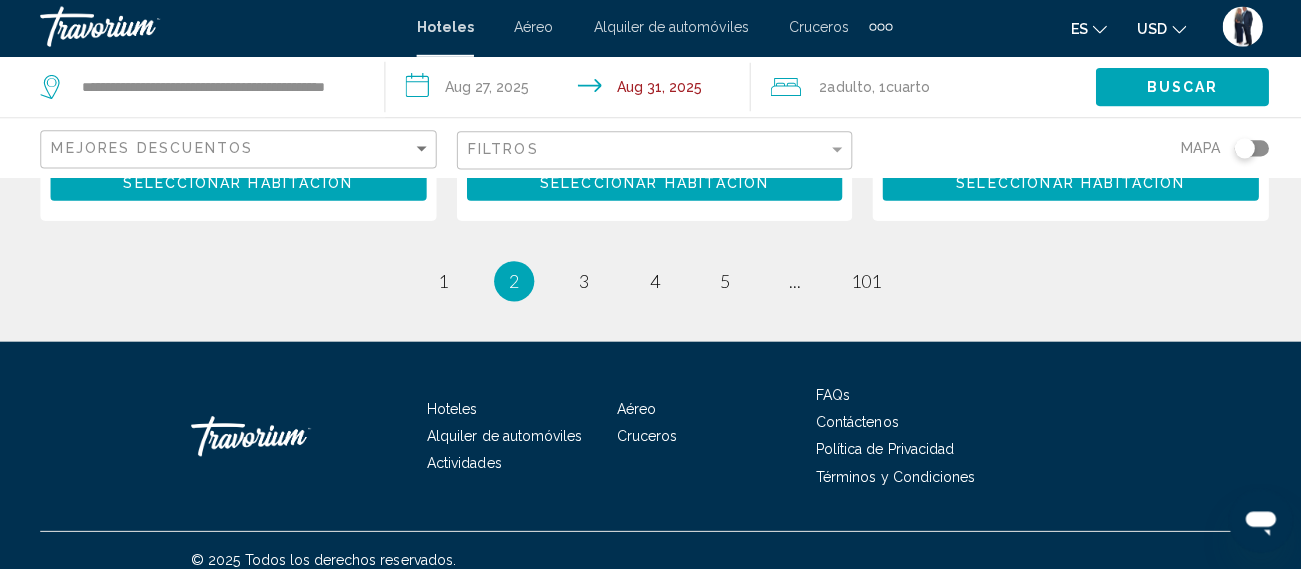 scroll, scrollTop: 3117, scrollLeft: 0, axis: vertical 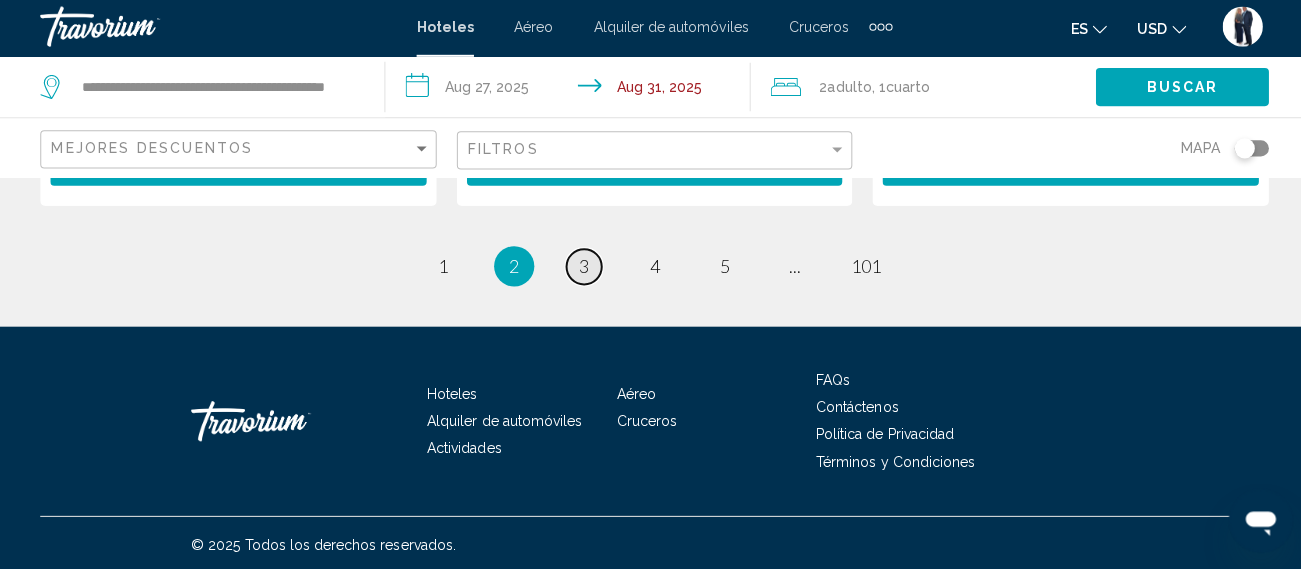 click on "3" at bounding box center (441, 268) 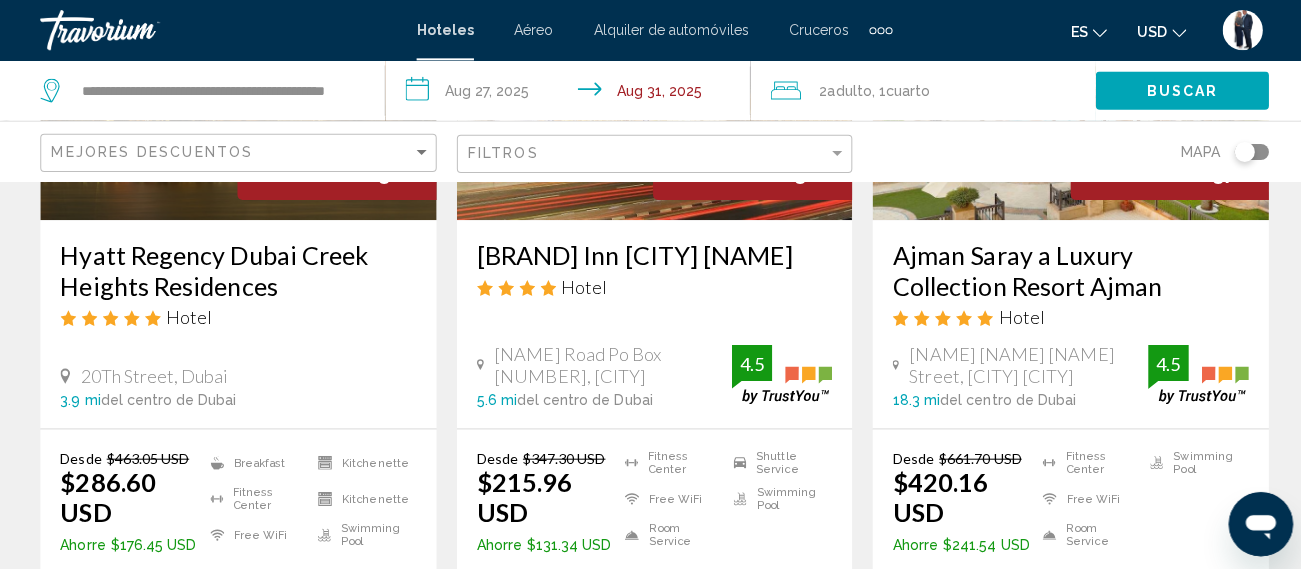 scroll, scrollTop: 2670, scrollLeft: 0, axis: vertical 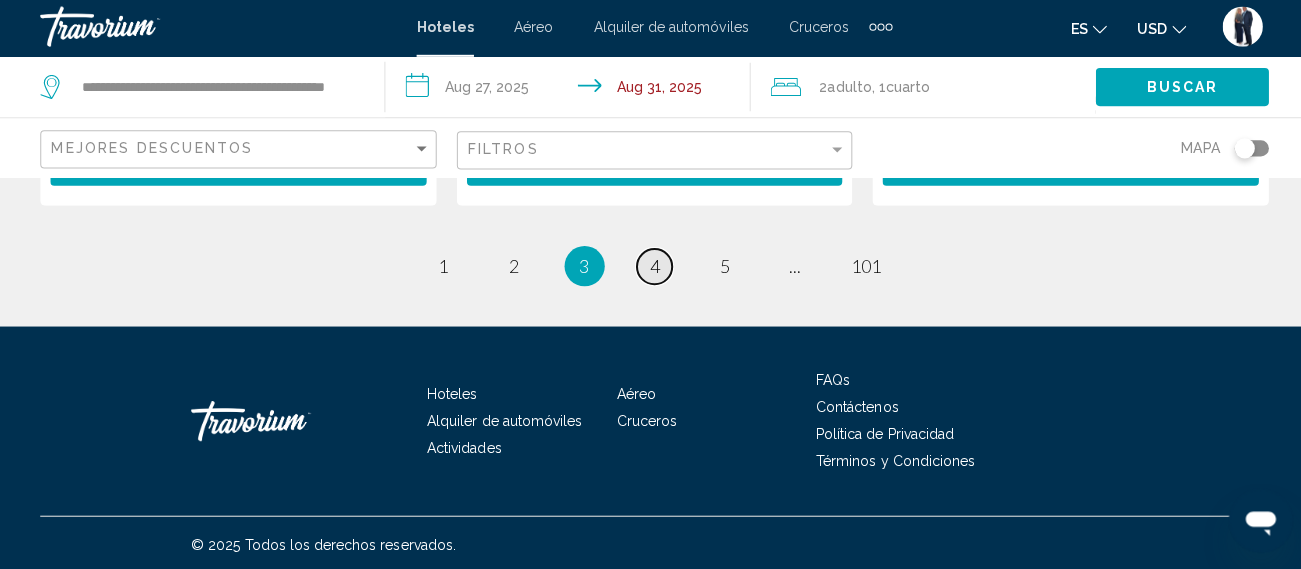 click on "4" at bounding box center [441, 268] 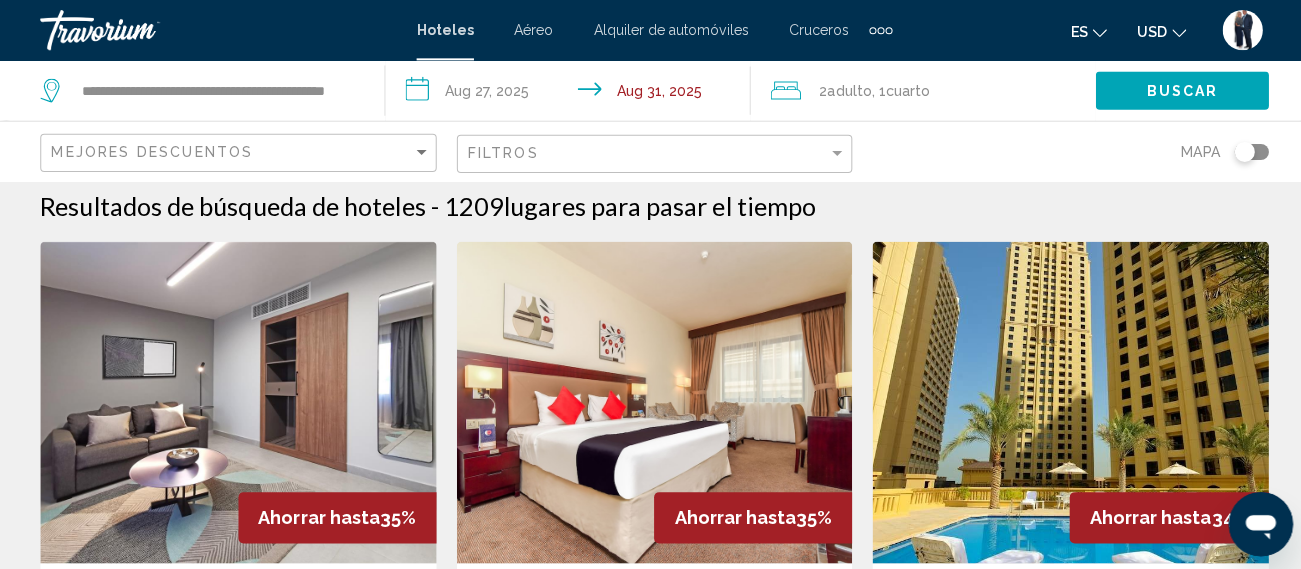 scroll, scrollTop: 0, scrollLeft: 0, axis: both 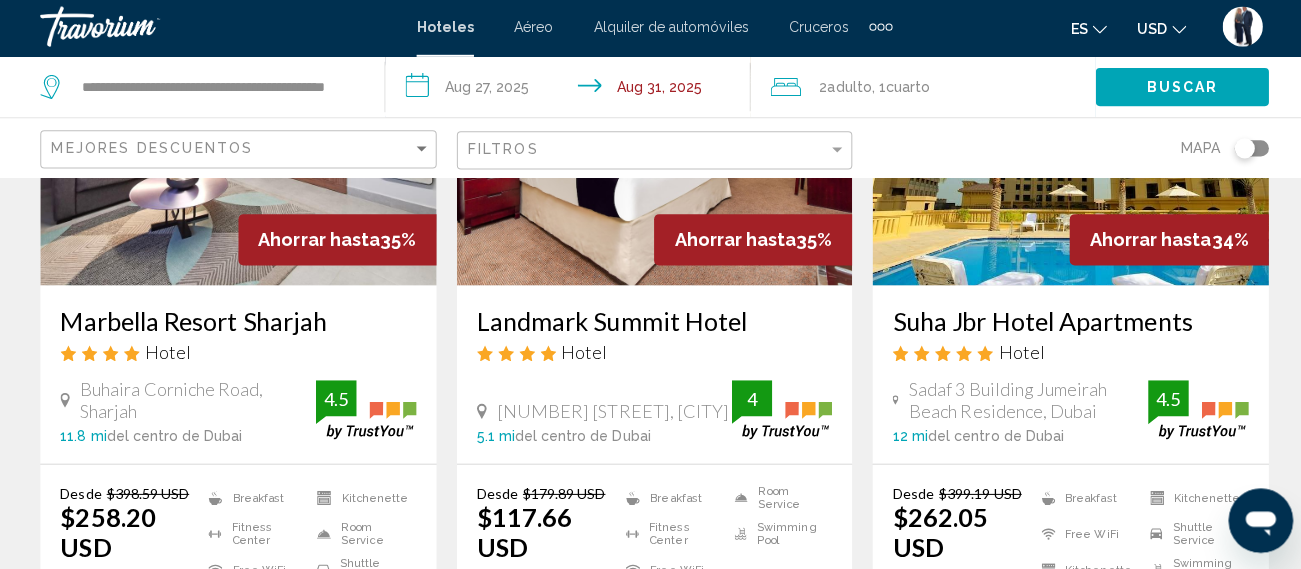 click on "Sadaf 3 Building Jumeirah Beach Residence, Dubai" at bounding box center [197, 401] 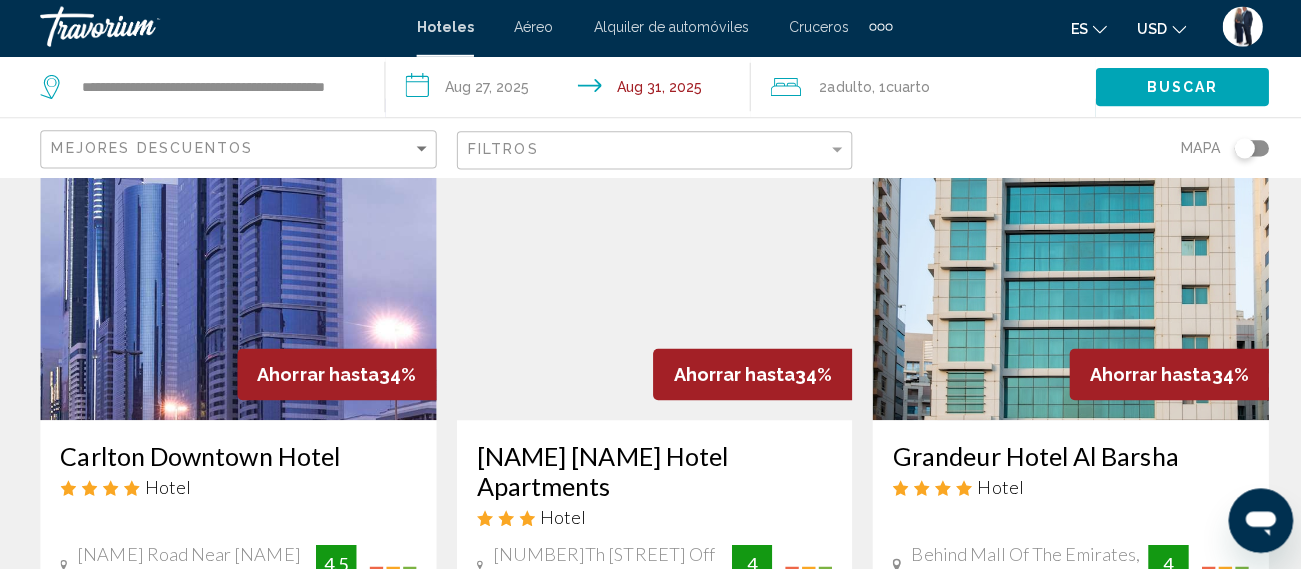 scroll, scrollTop: 895, scrollLeft: 0, axis: vertical 